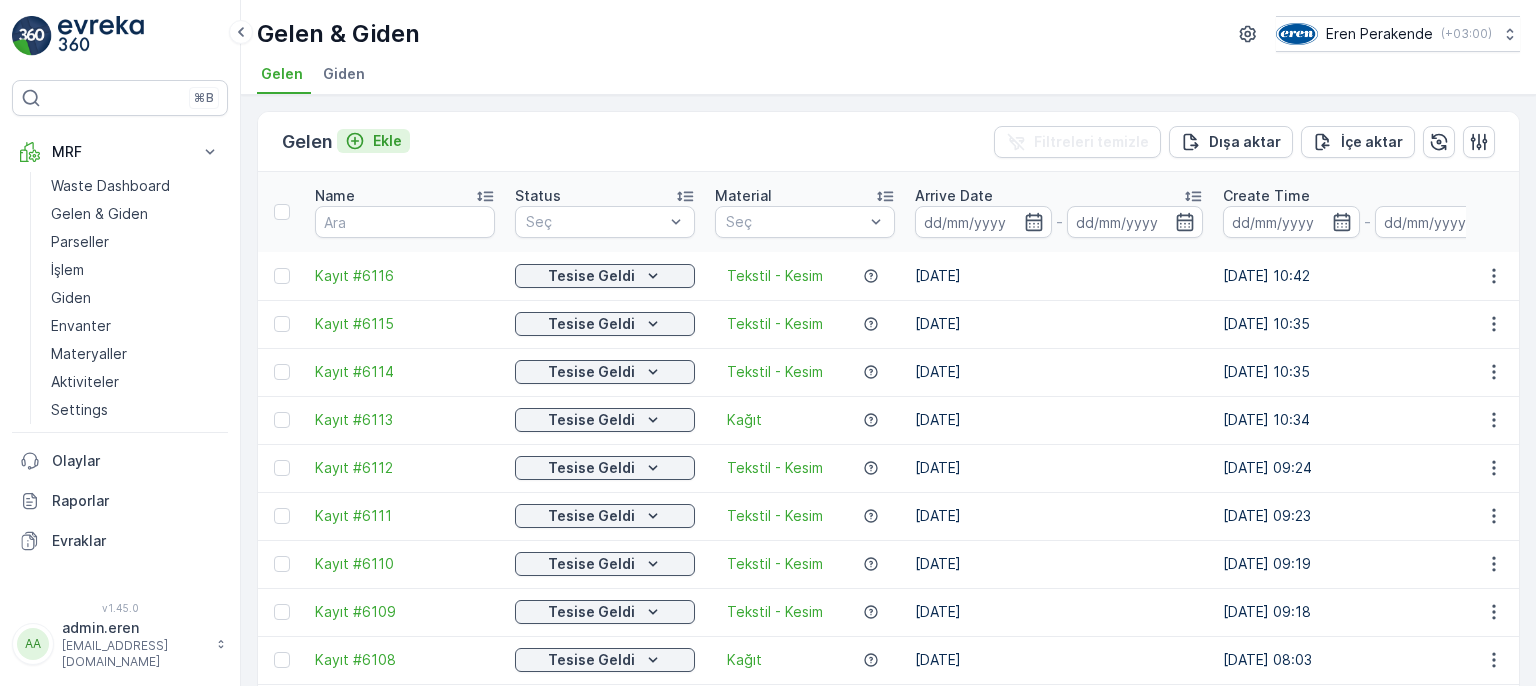 scroll, scrollTop: 0, scrollLeft: 0, axis: both 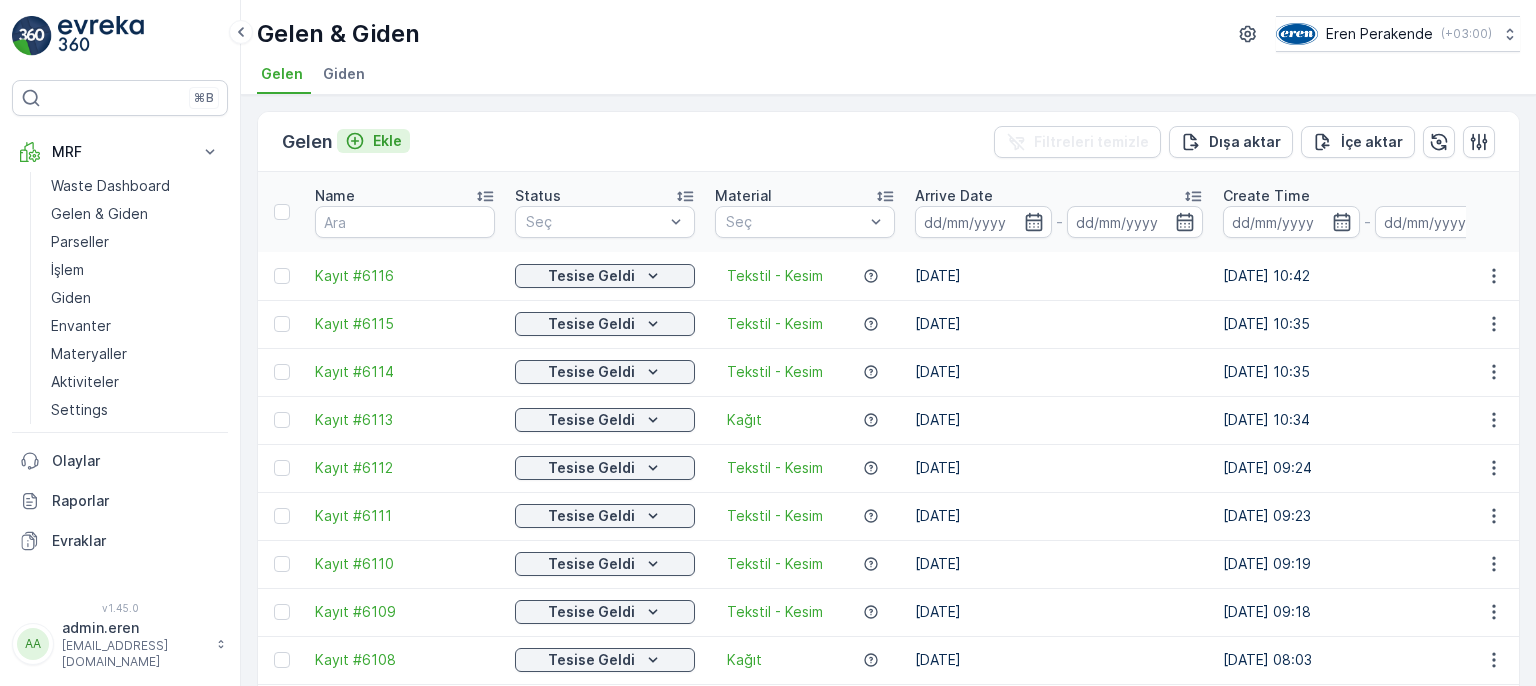 click on "Ekle" at bounding box center (373, 141) 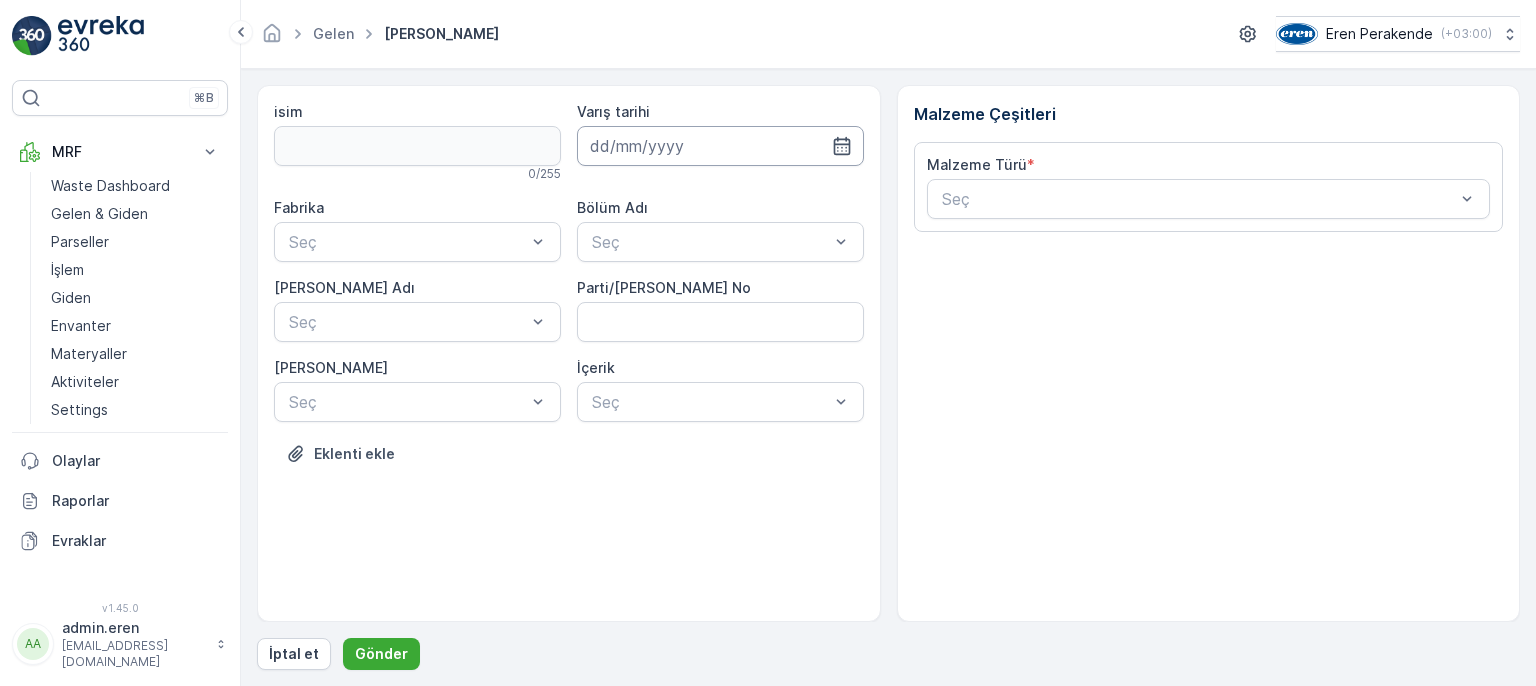 drag, startPoint x: 637, startPoint y: 133, endPoint x: 642, endPoint y: 161, distance: 28.442924 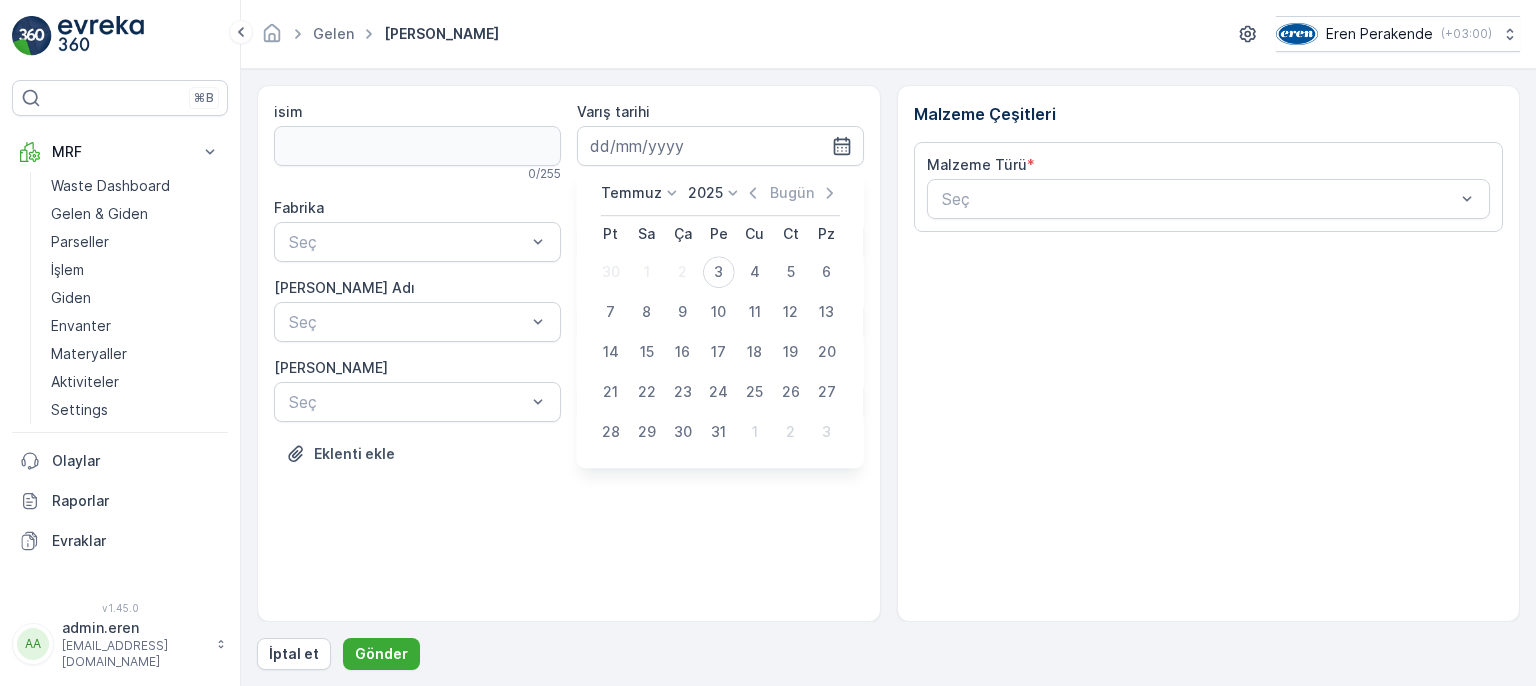 drag, startPoint x: 715, startPoint y: 269, endPoint x: 731, endPoint y: 267, distance: 16.124516 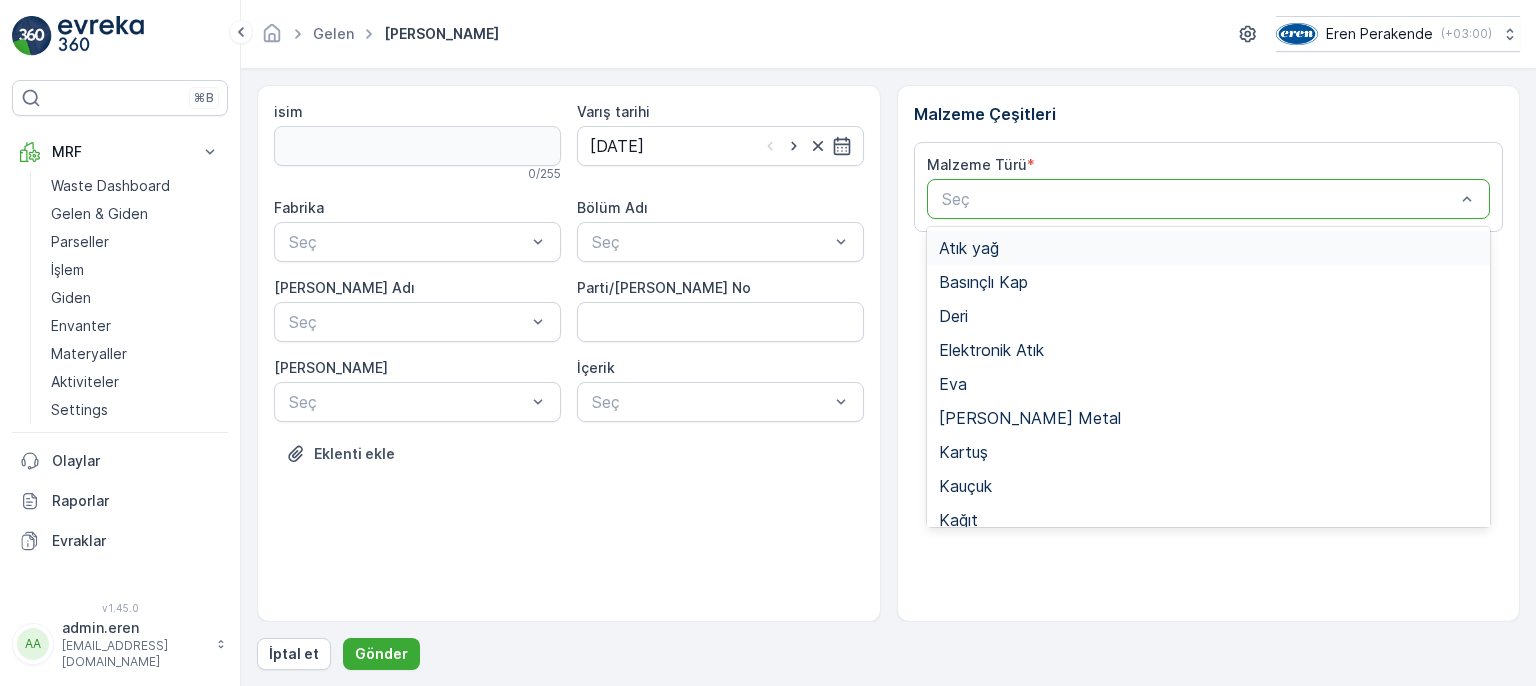 click at bounding box center [1199, 199] 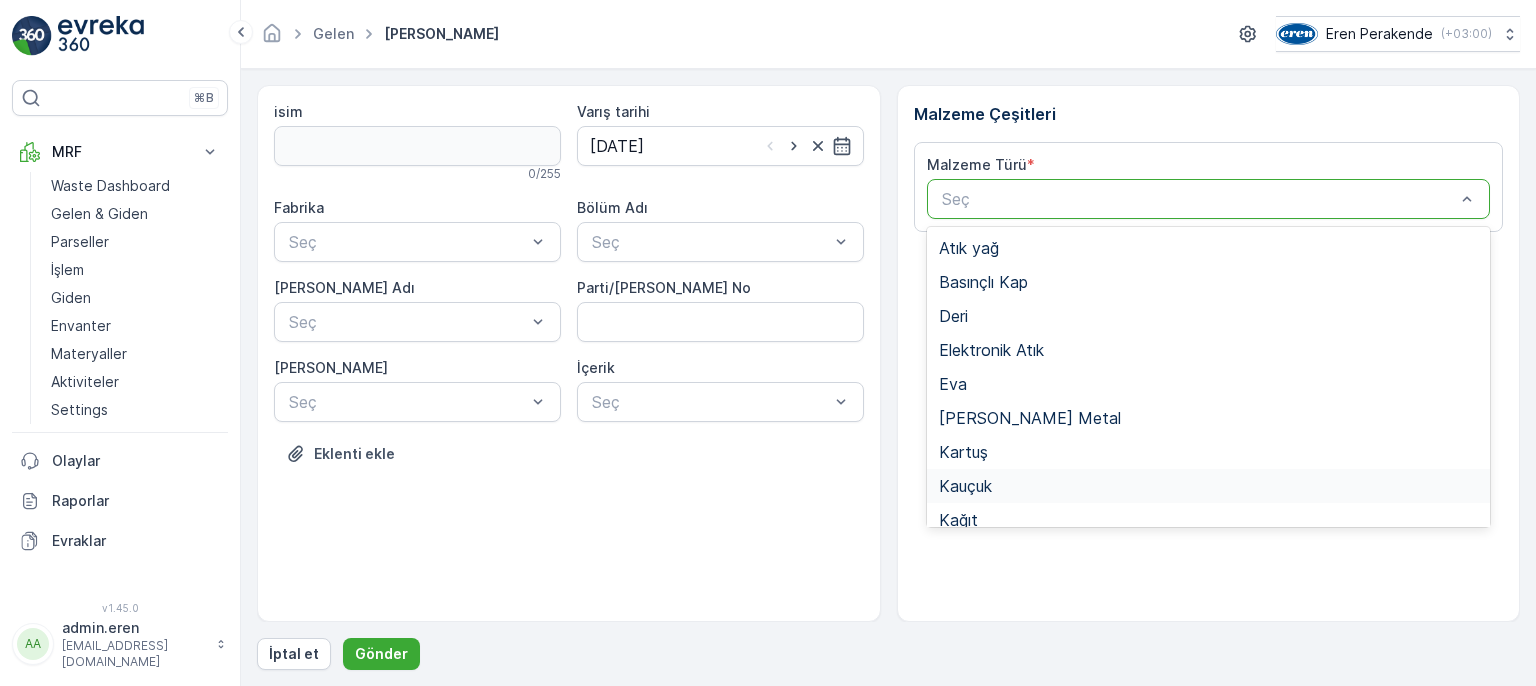 scroll, scrollTop: 388, scrollLeft: 0, axis: vertical 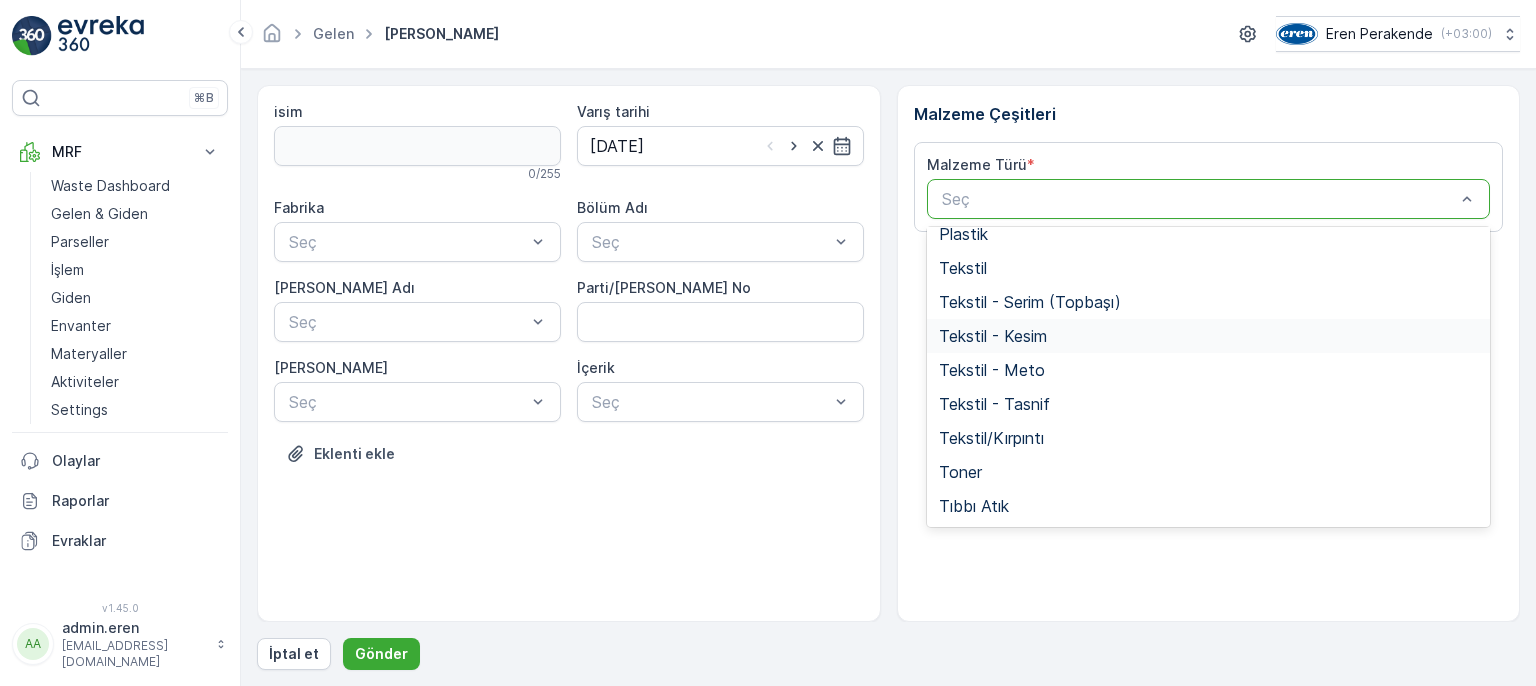 click on "Tekstil - Kesim" at bounding box center (1209, 336) 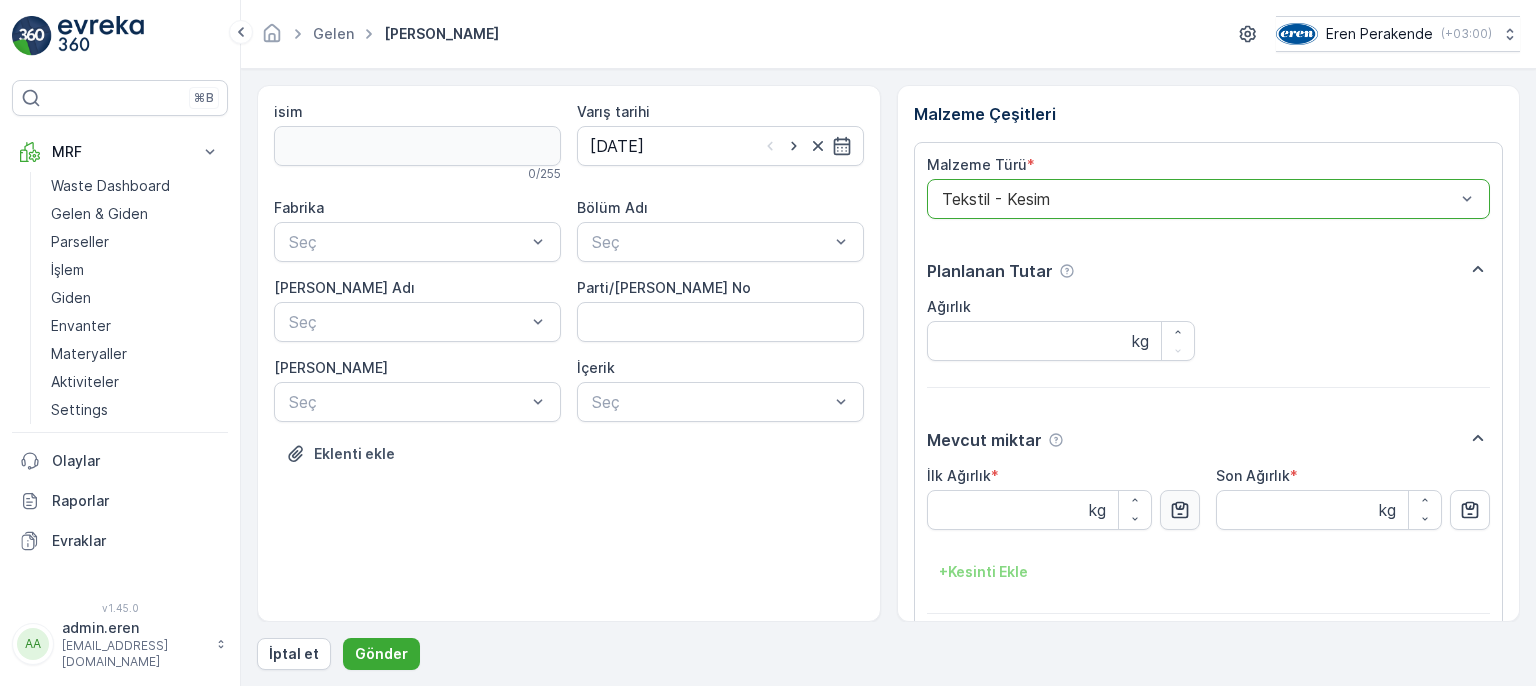 click at bounding box center [1180, 510] 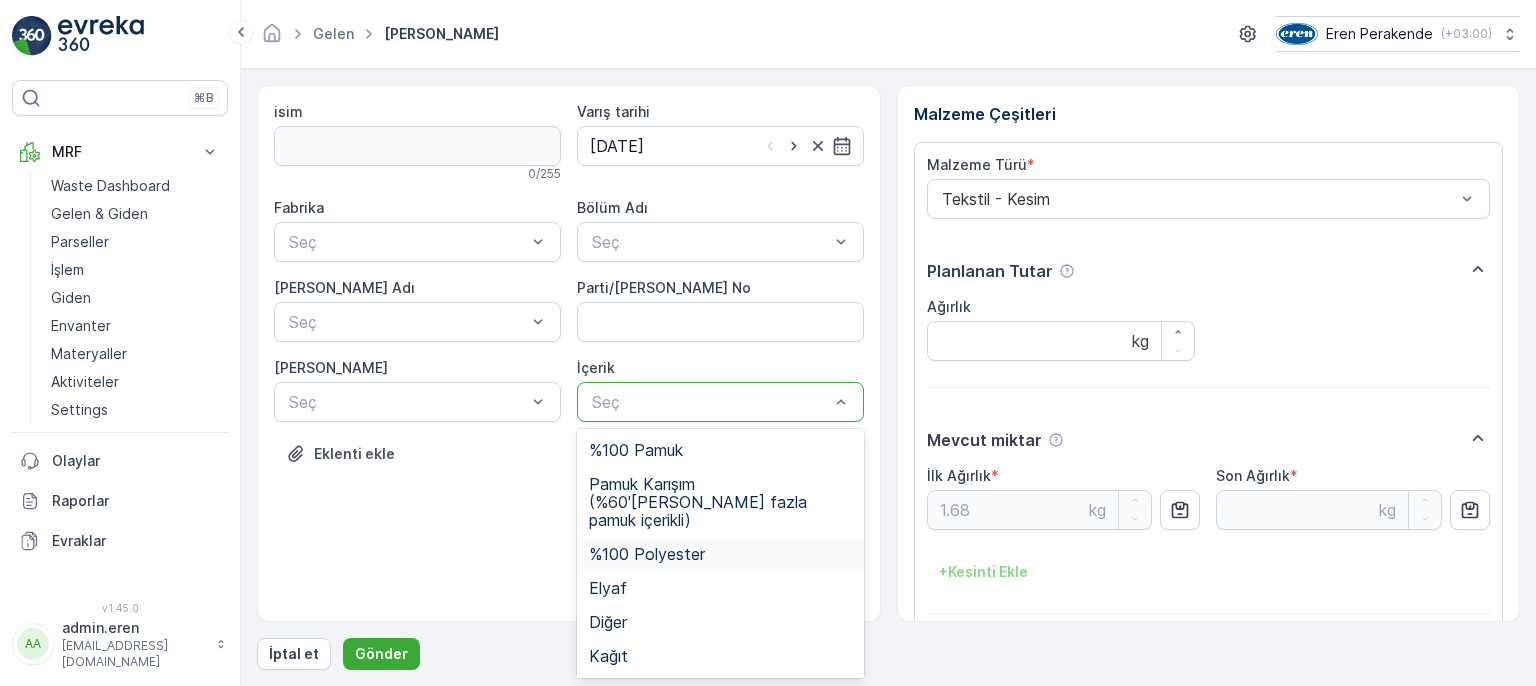 type on "1.68" 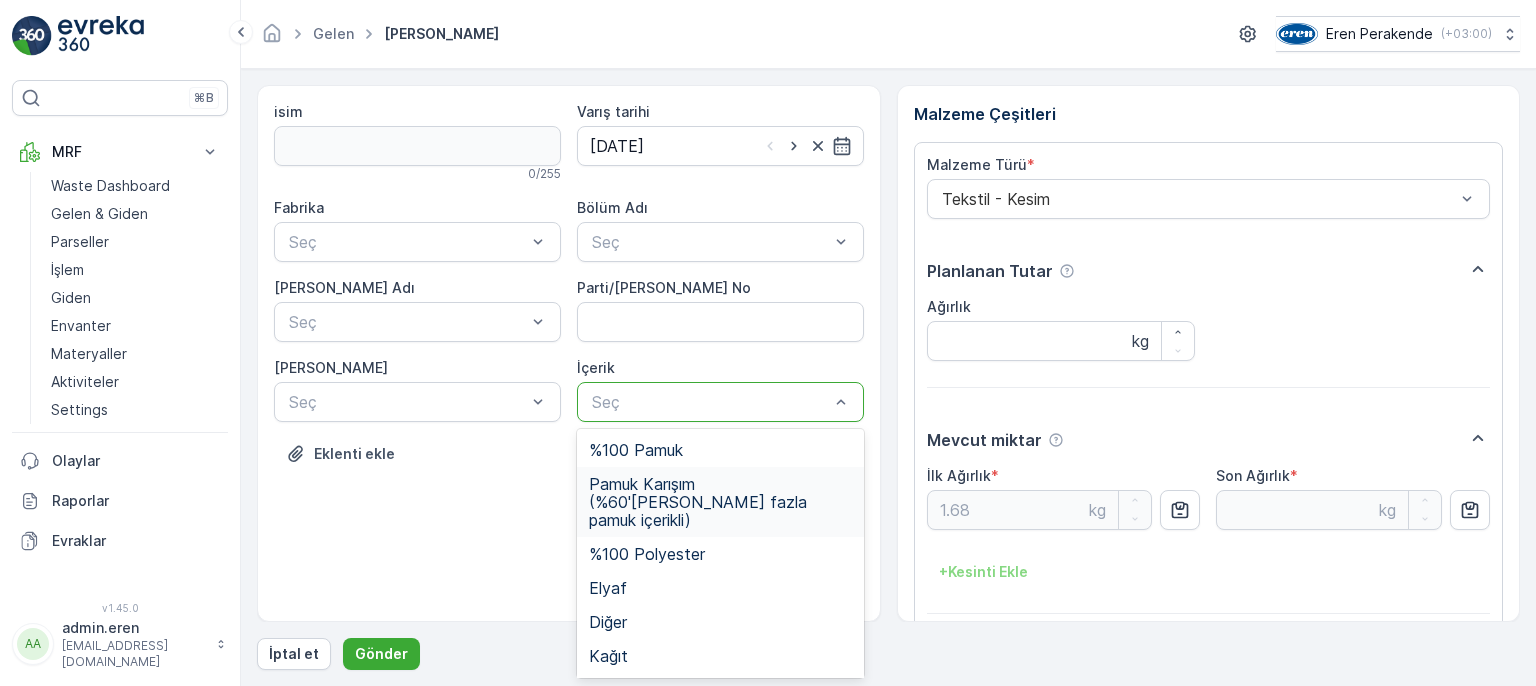 click on "Pamuk Karışım (%60'[PERSON_NAME] fazla pamuk içerikli)" at bounding box center [720, 502] 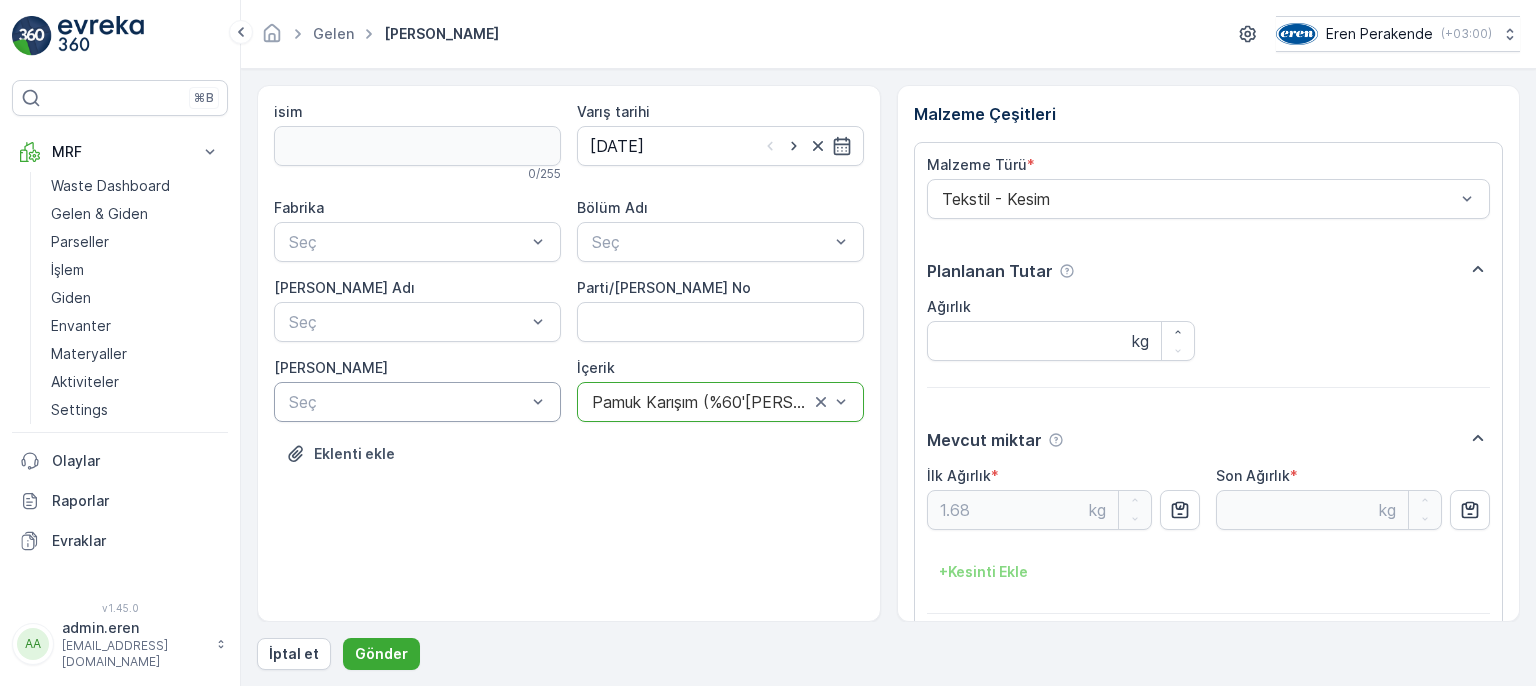 click on "[PERSON_NAME]" at bounding box center (417, 368) 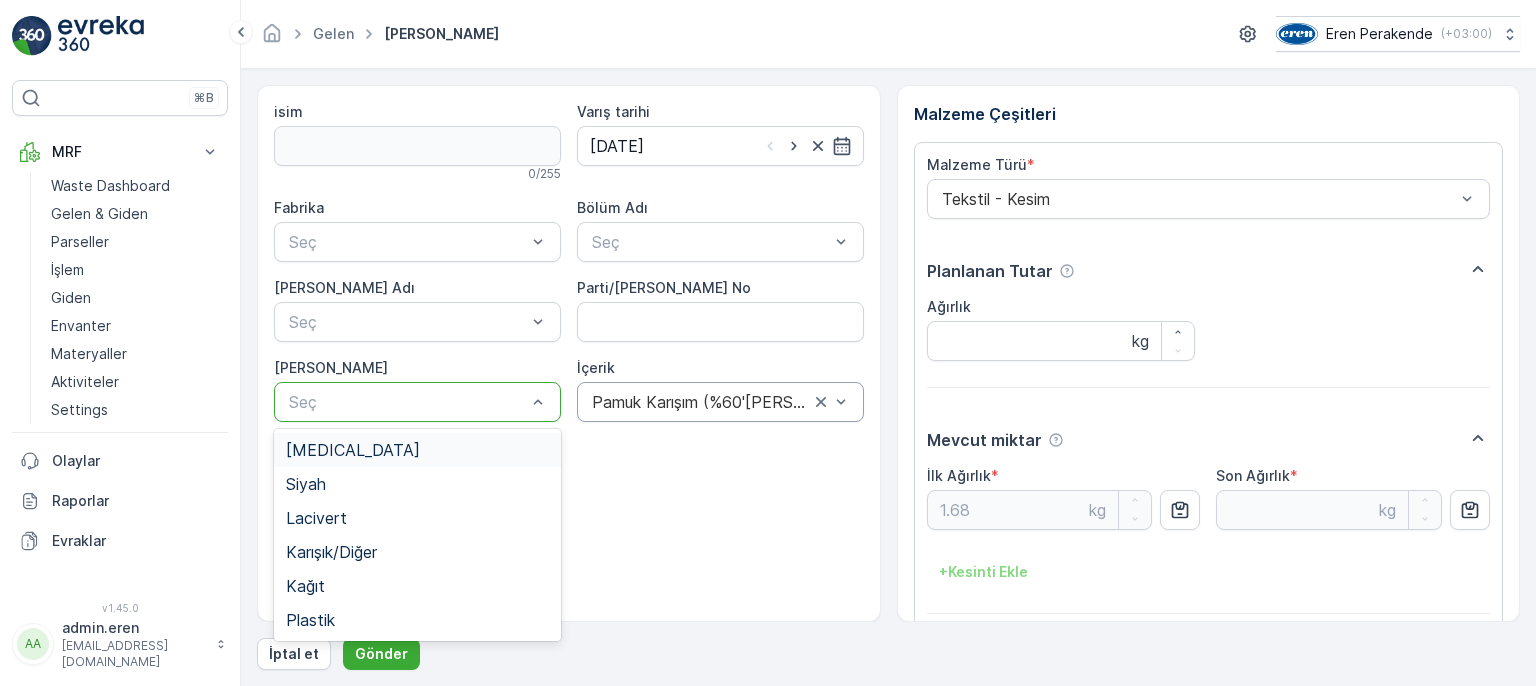 click at bounding box center [407, 402] 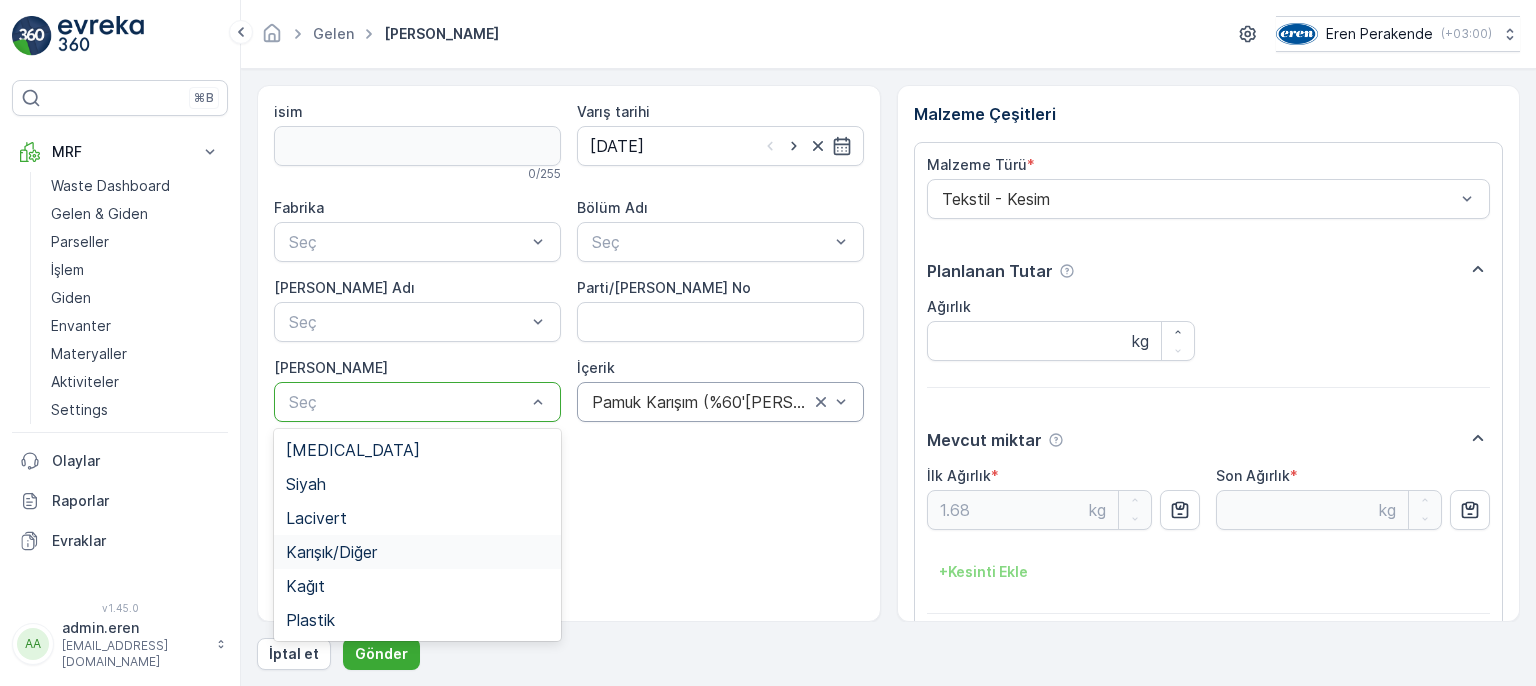 drag, startPoint x: 400, startPoint y: 545, endPoint x: 419, endPoint y: 498, distance: 50.695168 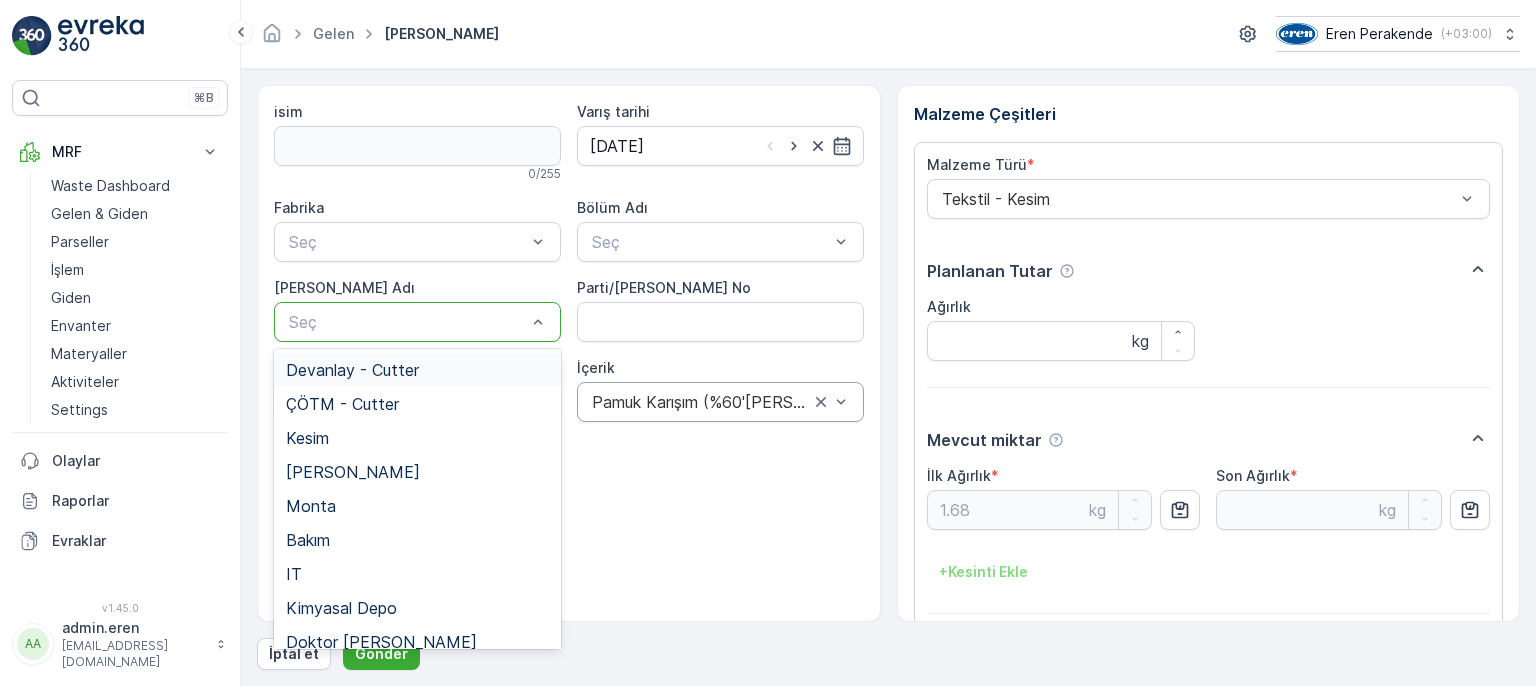 click at bounding box center [407, 322] 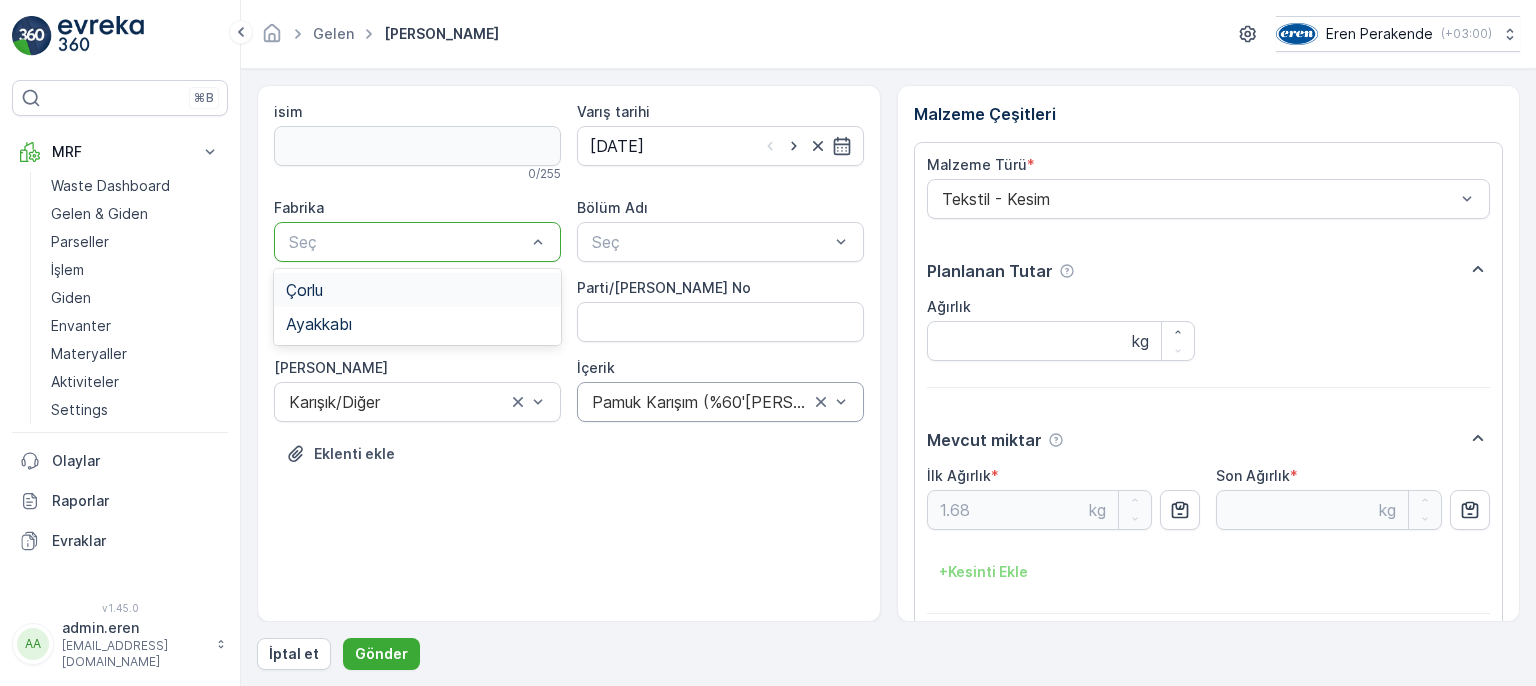 click at bounding box center [407, 242] 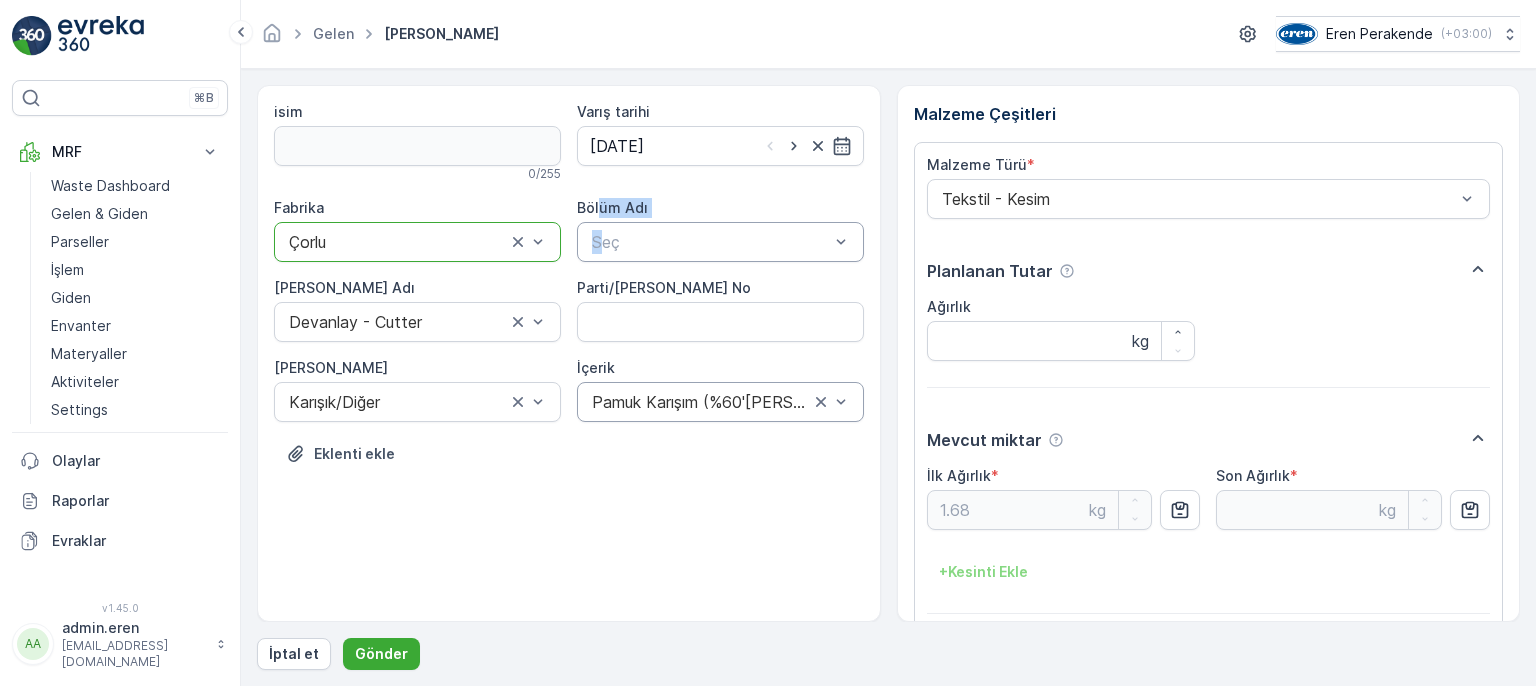 click on "Bölüm Adı Seç" at bounding box center (720, 230) 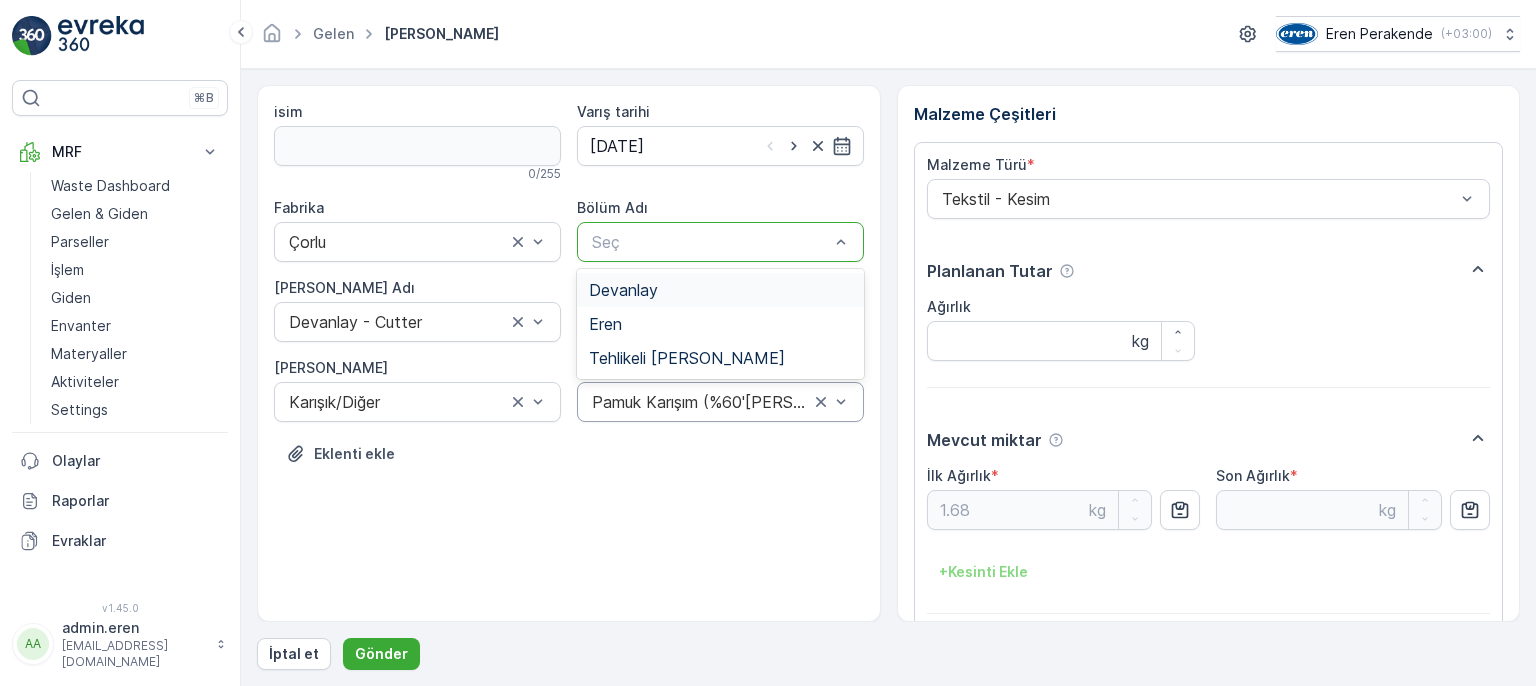 click at bounding box center (710, 242) 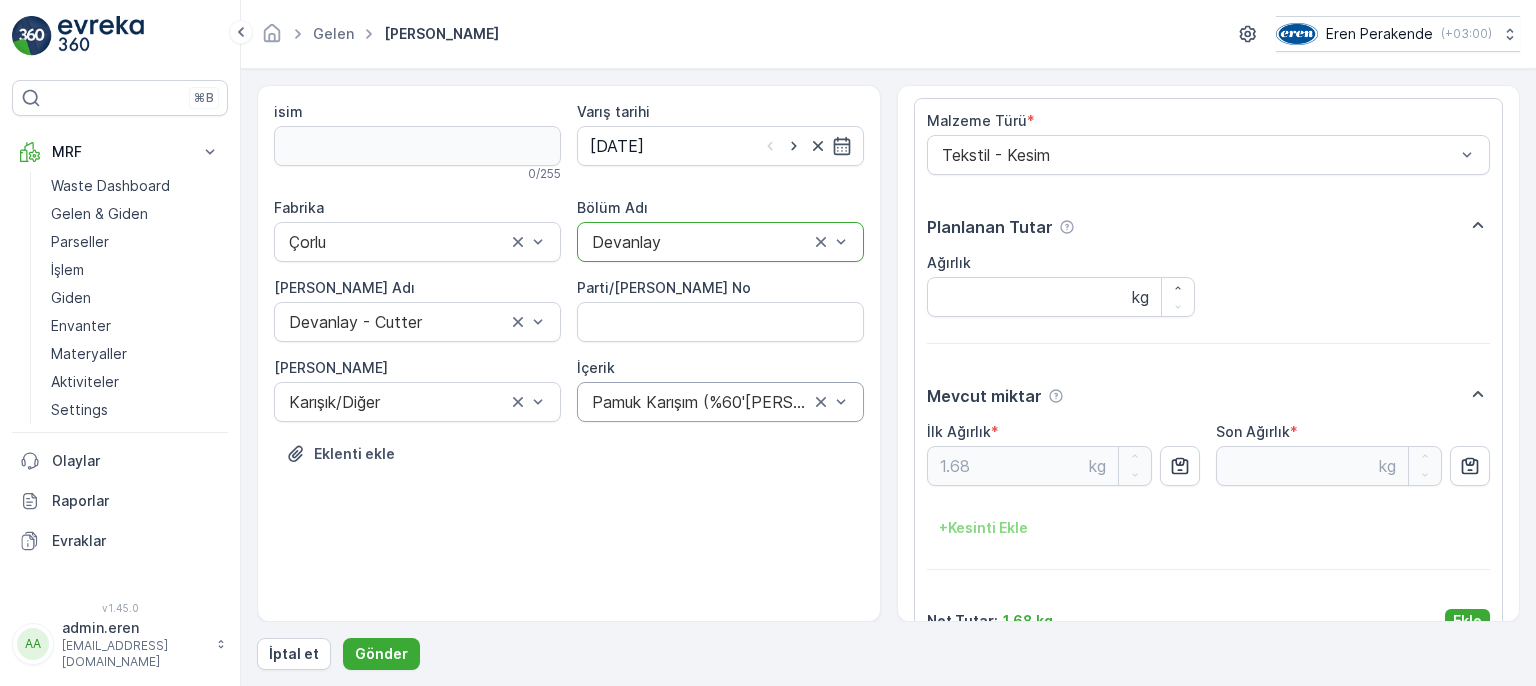 scroll, scrollTop: 84, scrollLeft: 0, axis: vertical 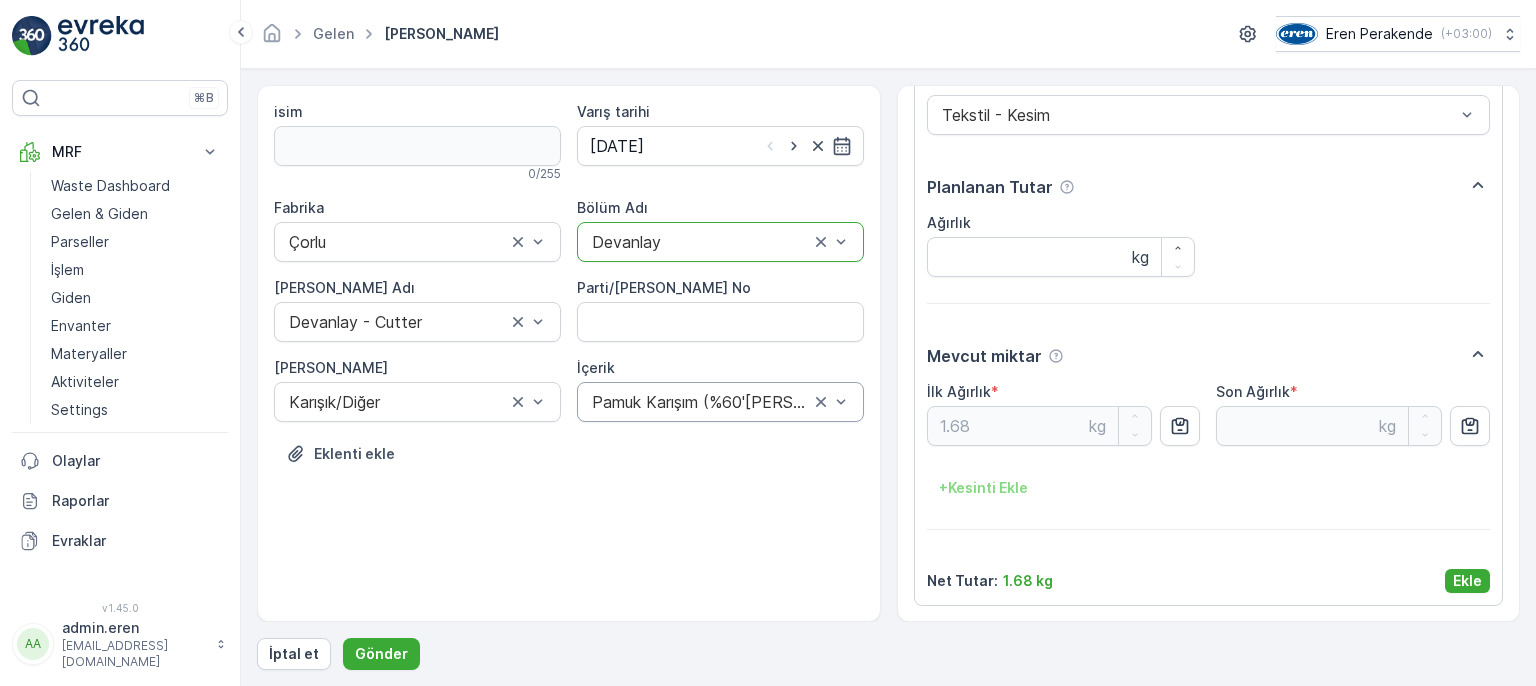 drag, startPoint x: 1465, startPoint y: 573, endPoint x: 1425, endPoint y: 586, distance: 42.059483 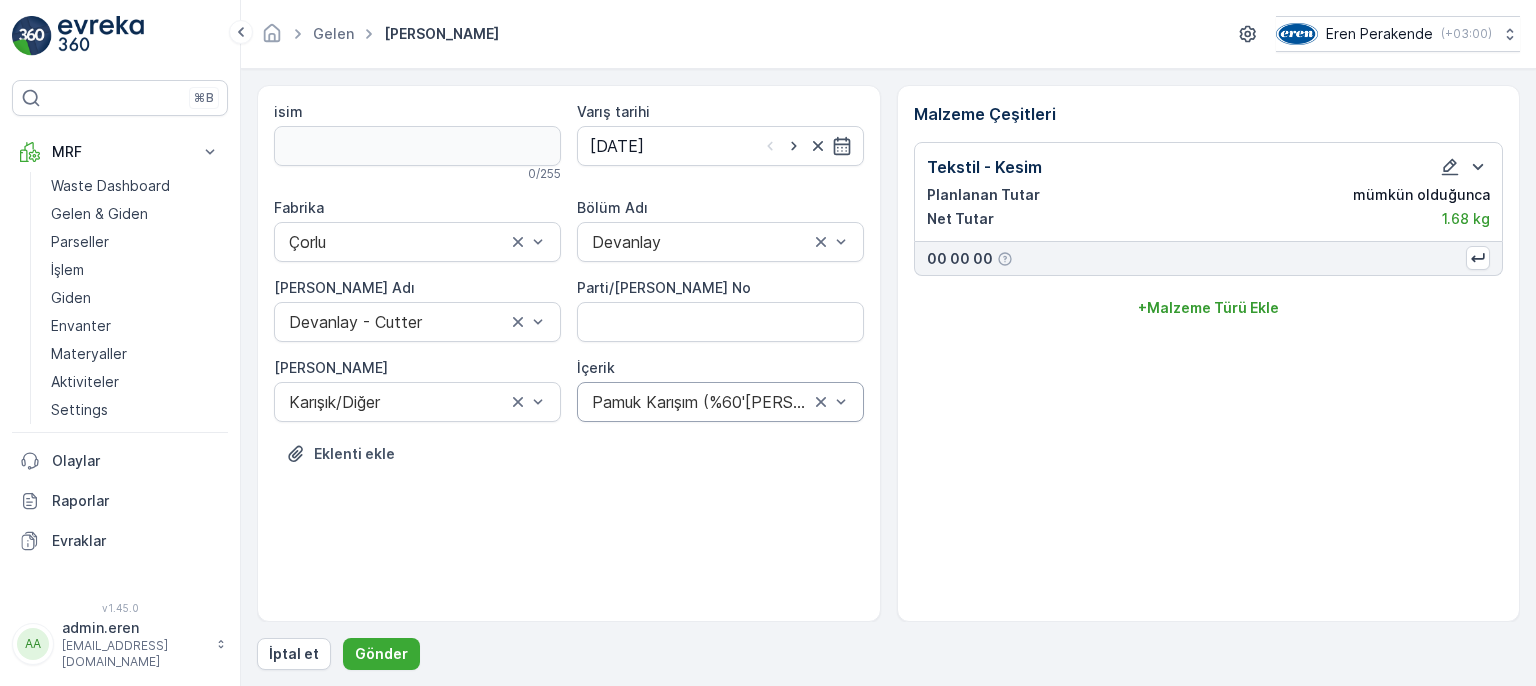 scroll, scrollTop: 0, scrollLeft: 0, axis: both 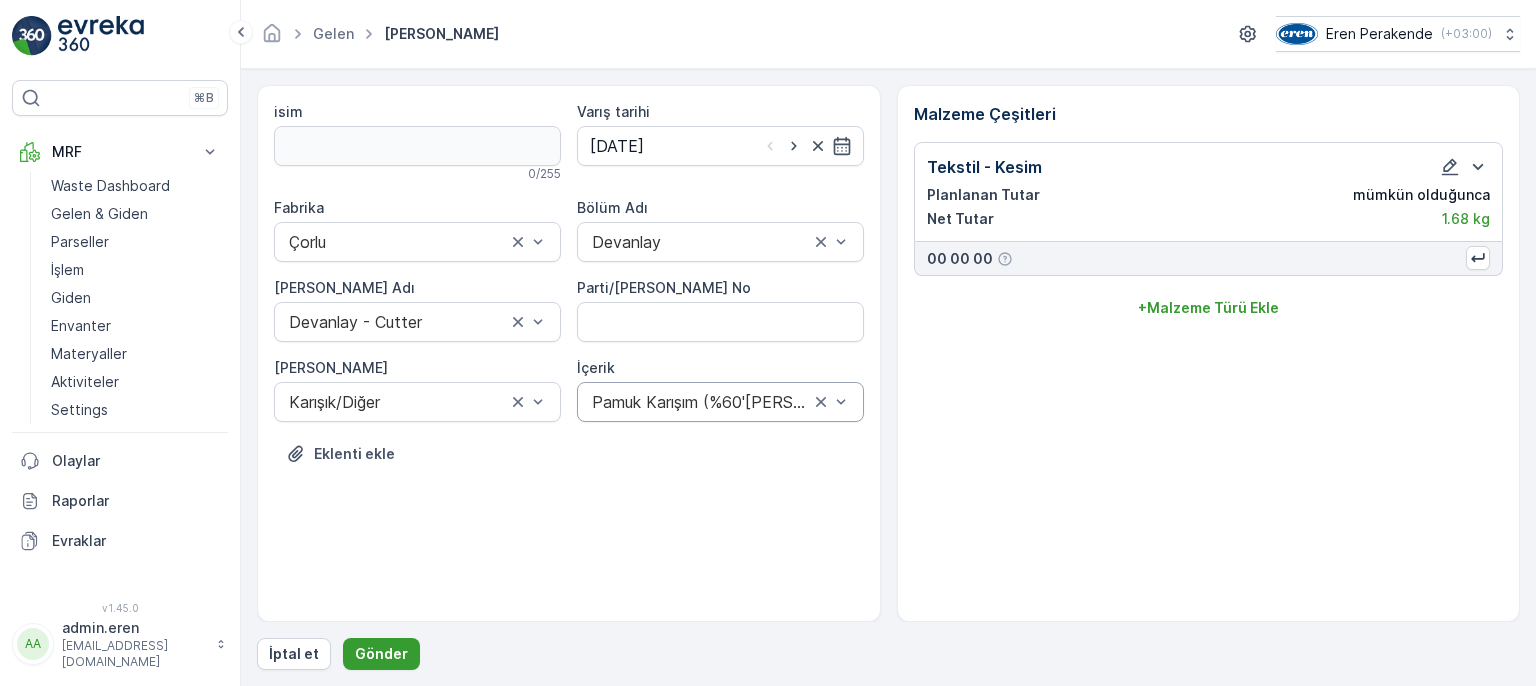click on "Gönder" at bounding box center (381, 654) 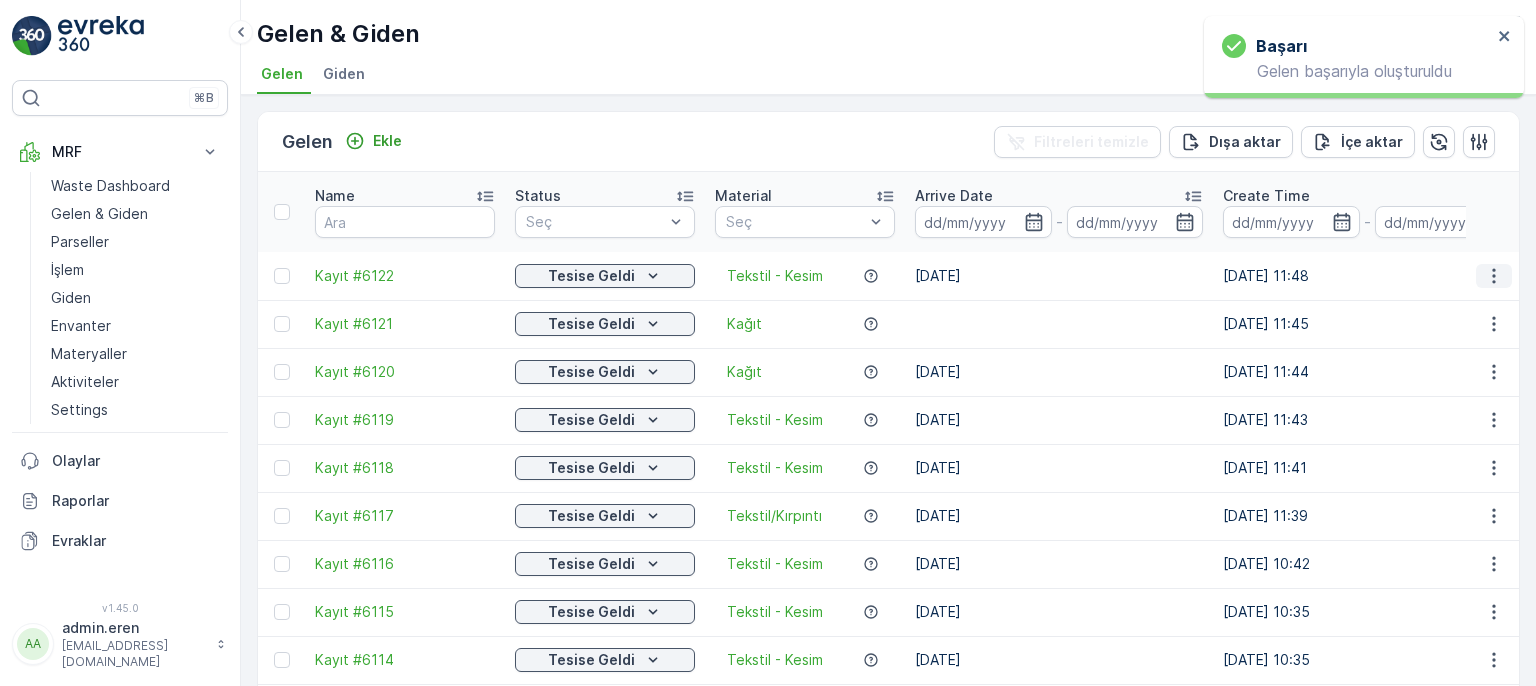 click 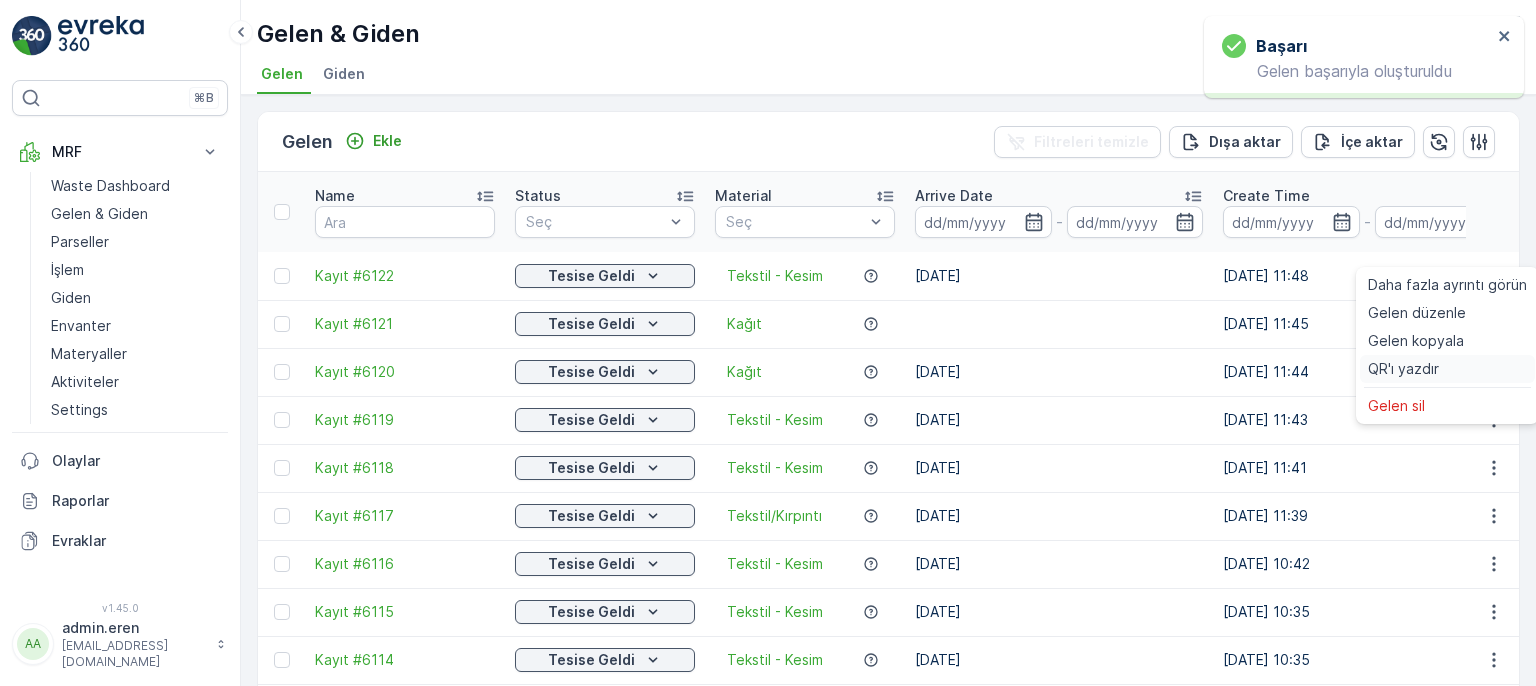 click on "QR'ı yazdır" at bounding box center [1447, 369] 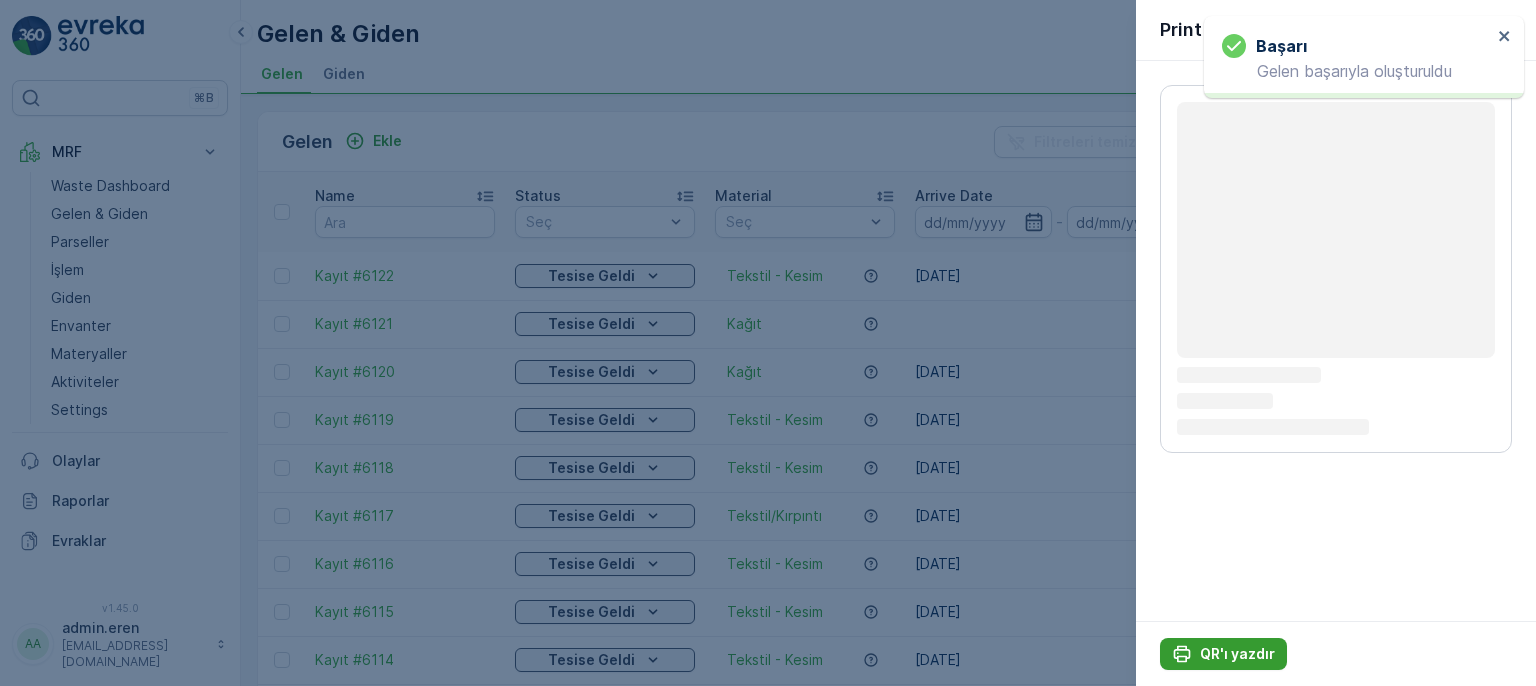 click on "QR'ı yazdır" at bounding box center [1237, 654] 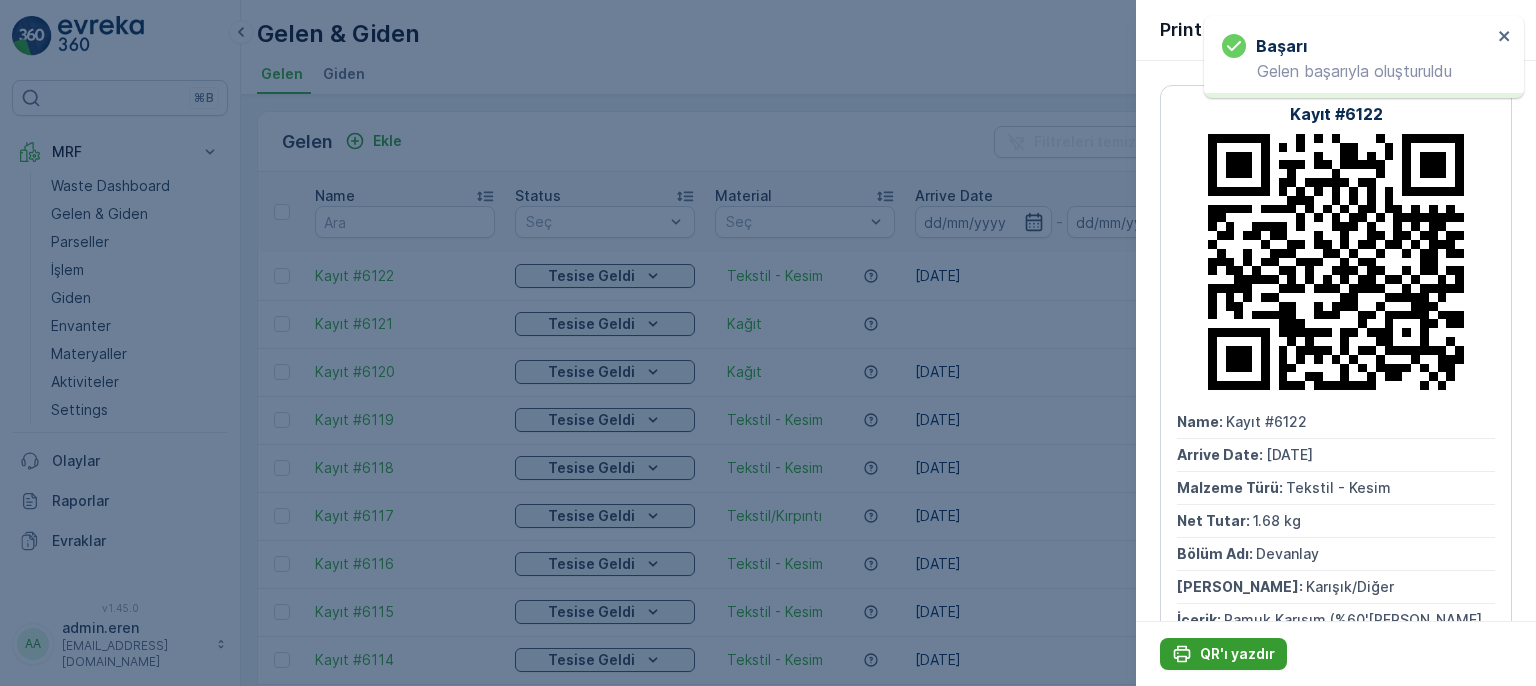 click on "QR'ı yazdır" at bounding box center (1237, 654) 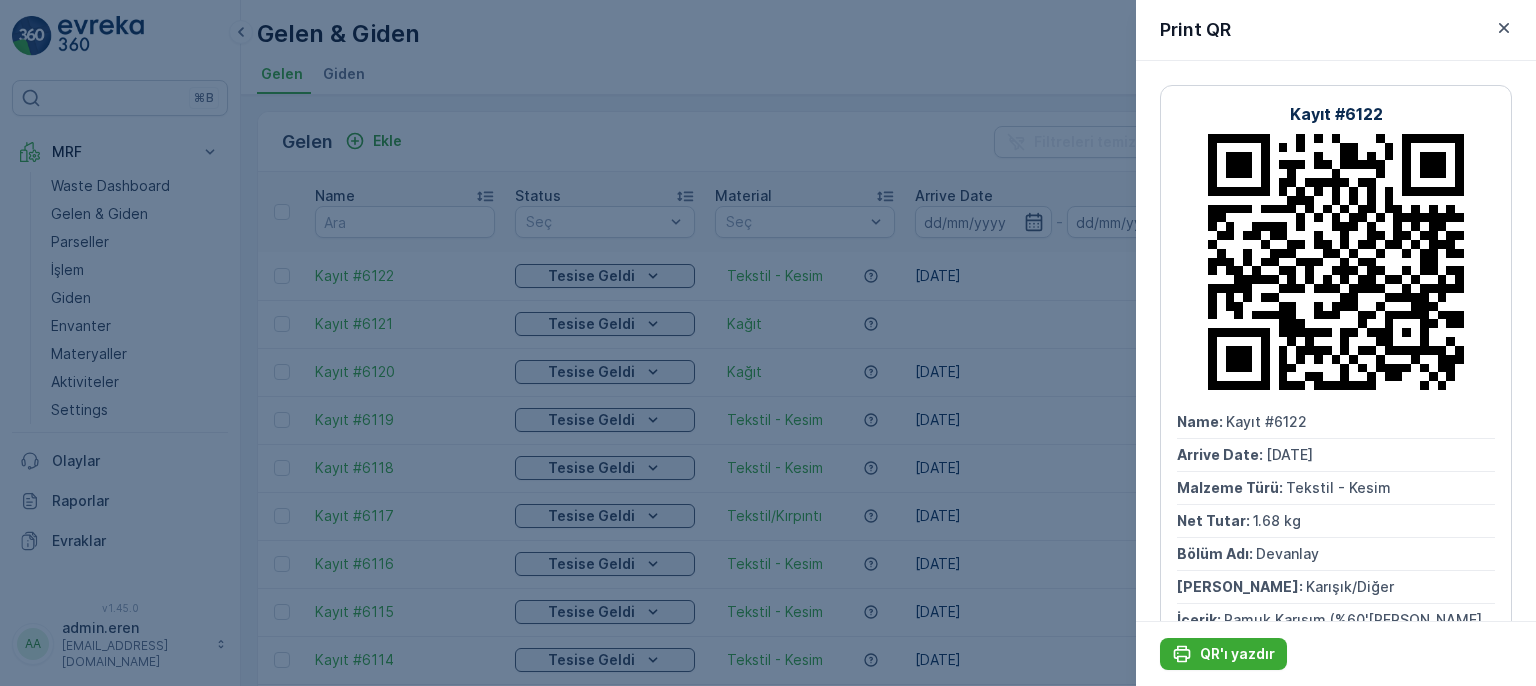 click at bounding box center (768, 343) 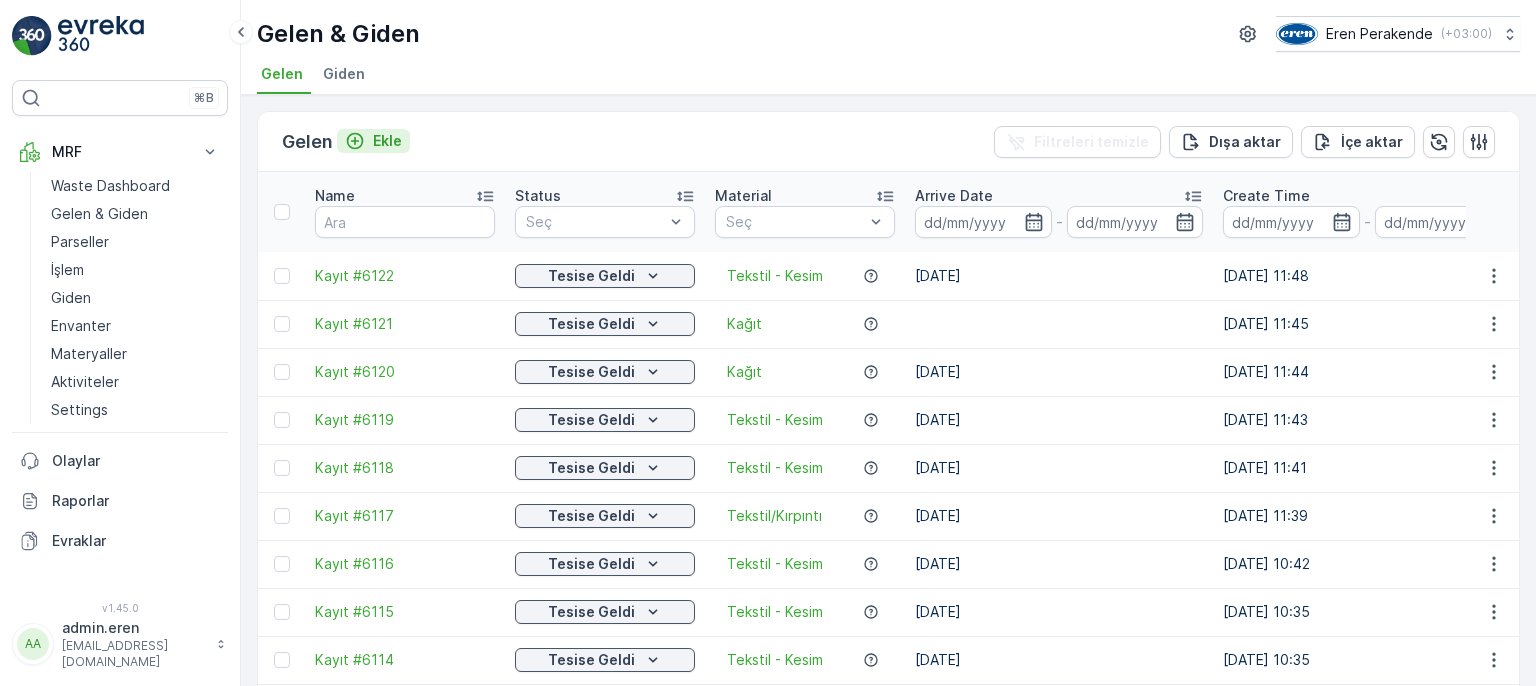 click on "Ekle" at bounding box center [373, 141] 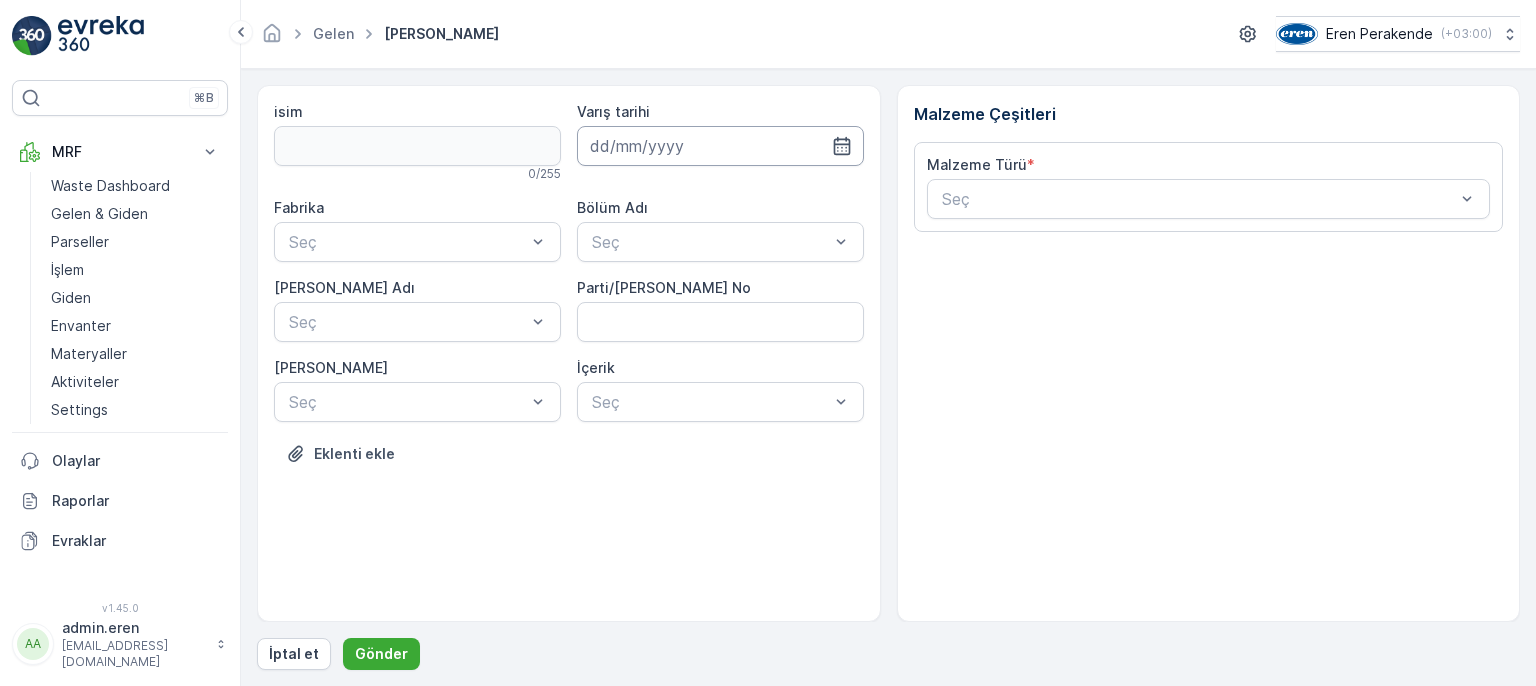 click at bounding box center [720, 146] 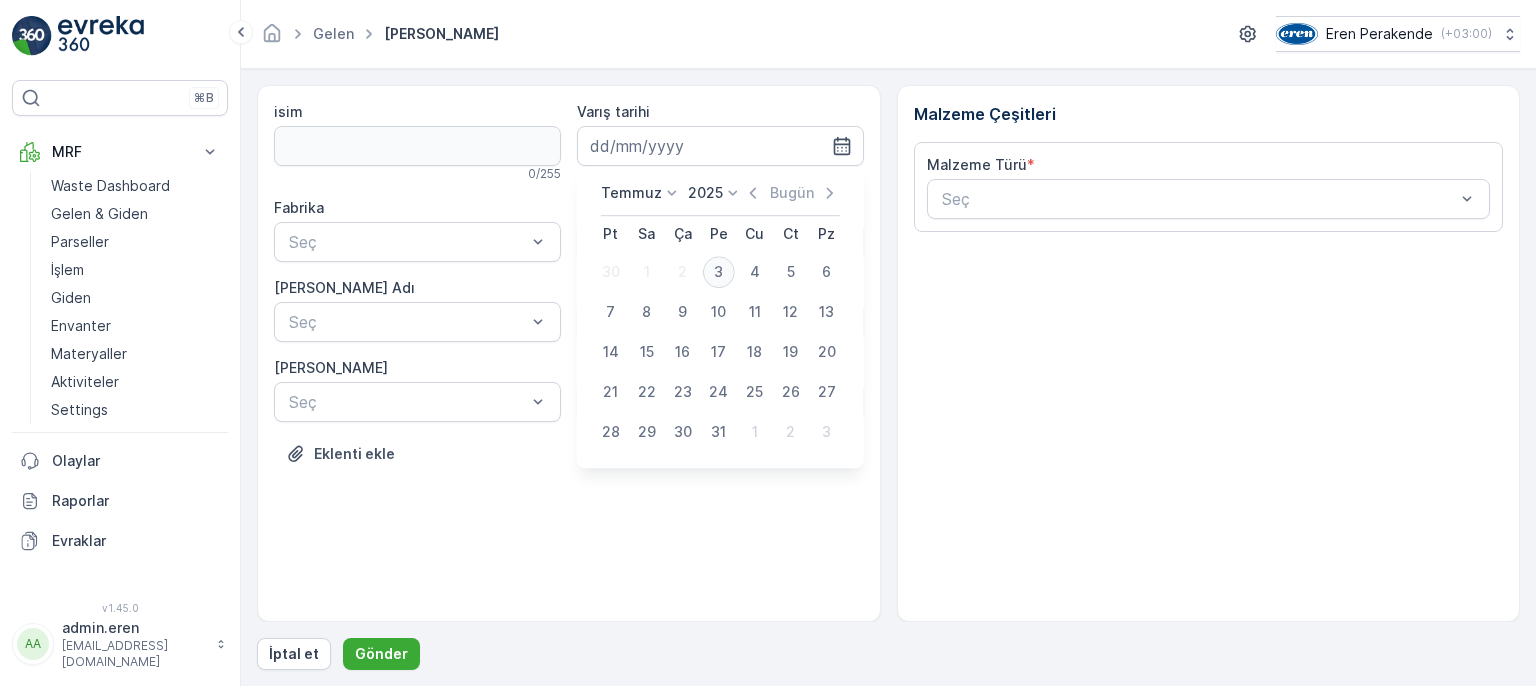 click on "3" at bounding box center [719, 272] 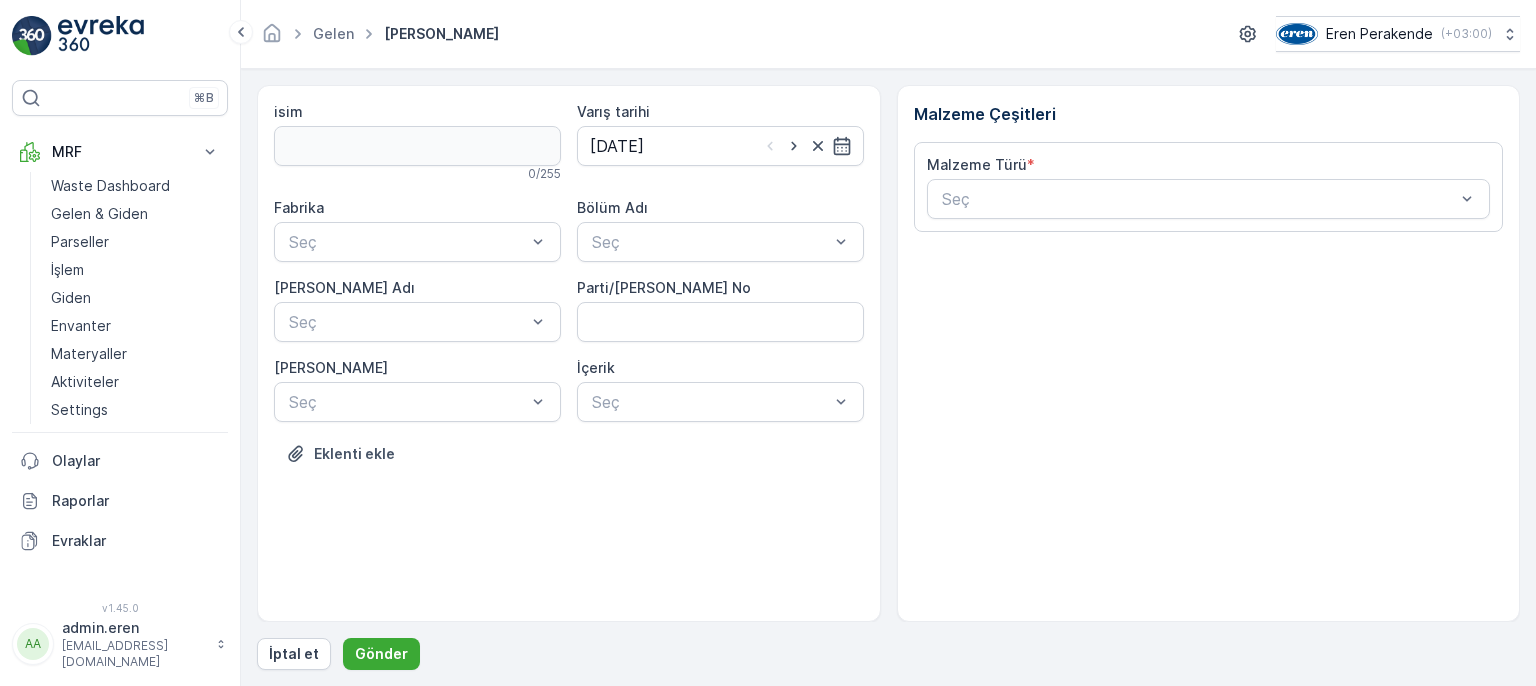type on "[DATE]" 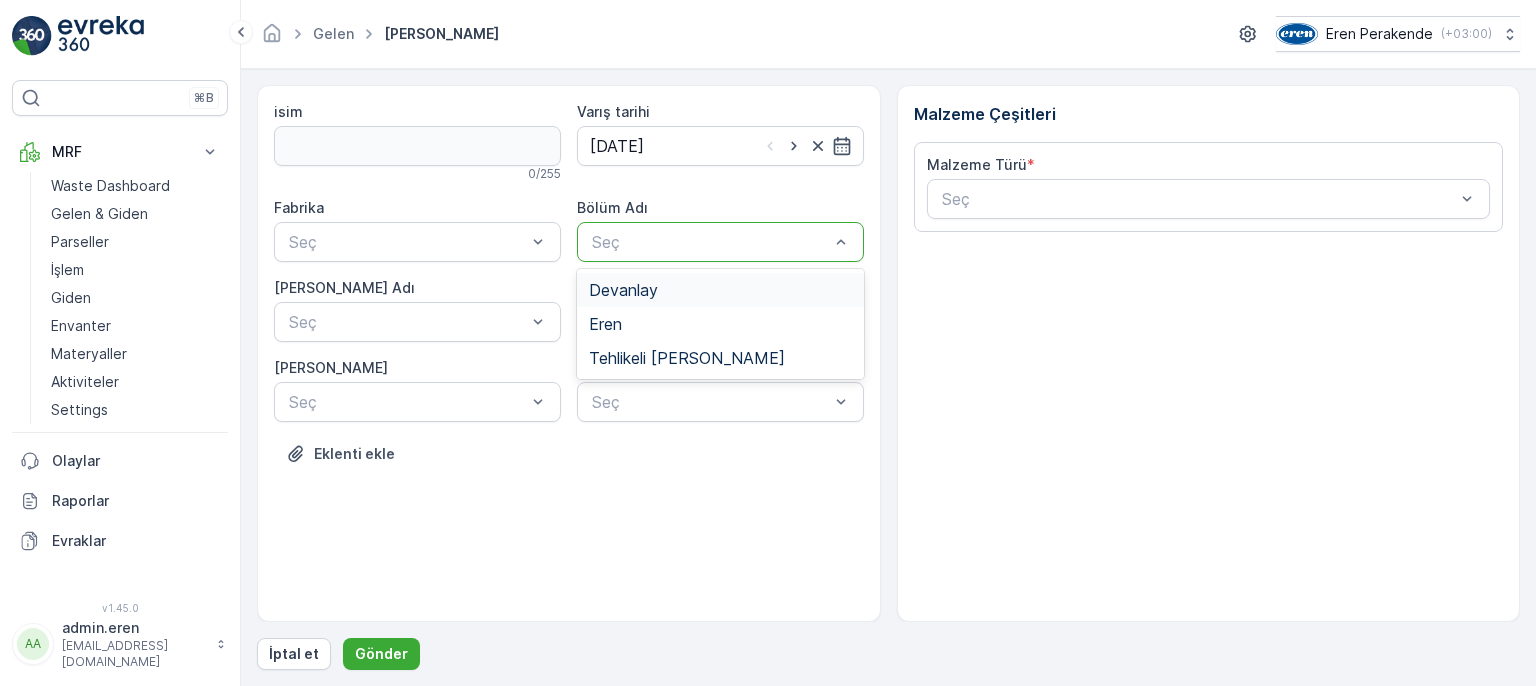 click at bounding box center [710, 242] 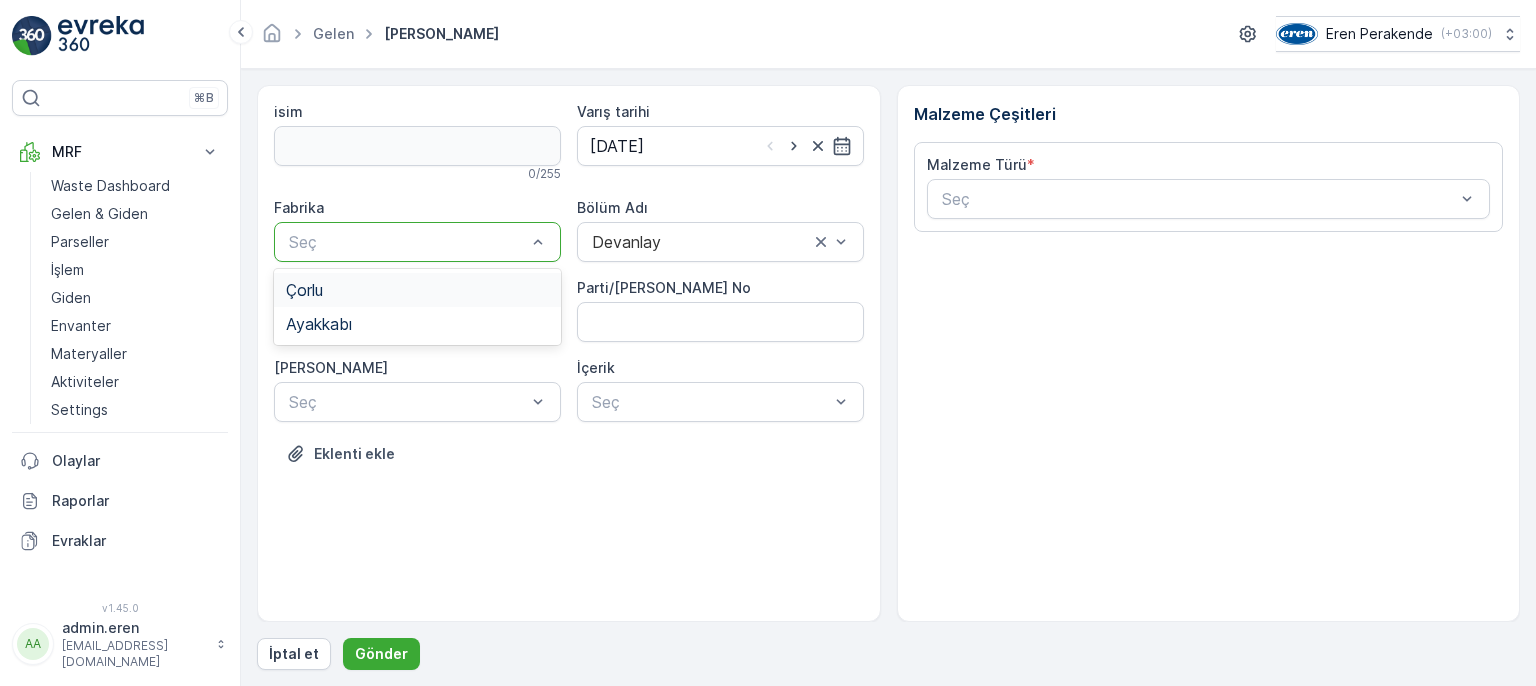 drag, startPoint x: 466, startPoint y: 242, endPoint x: 459, endPoint y: 276, distance: 34.713108 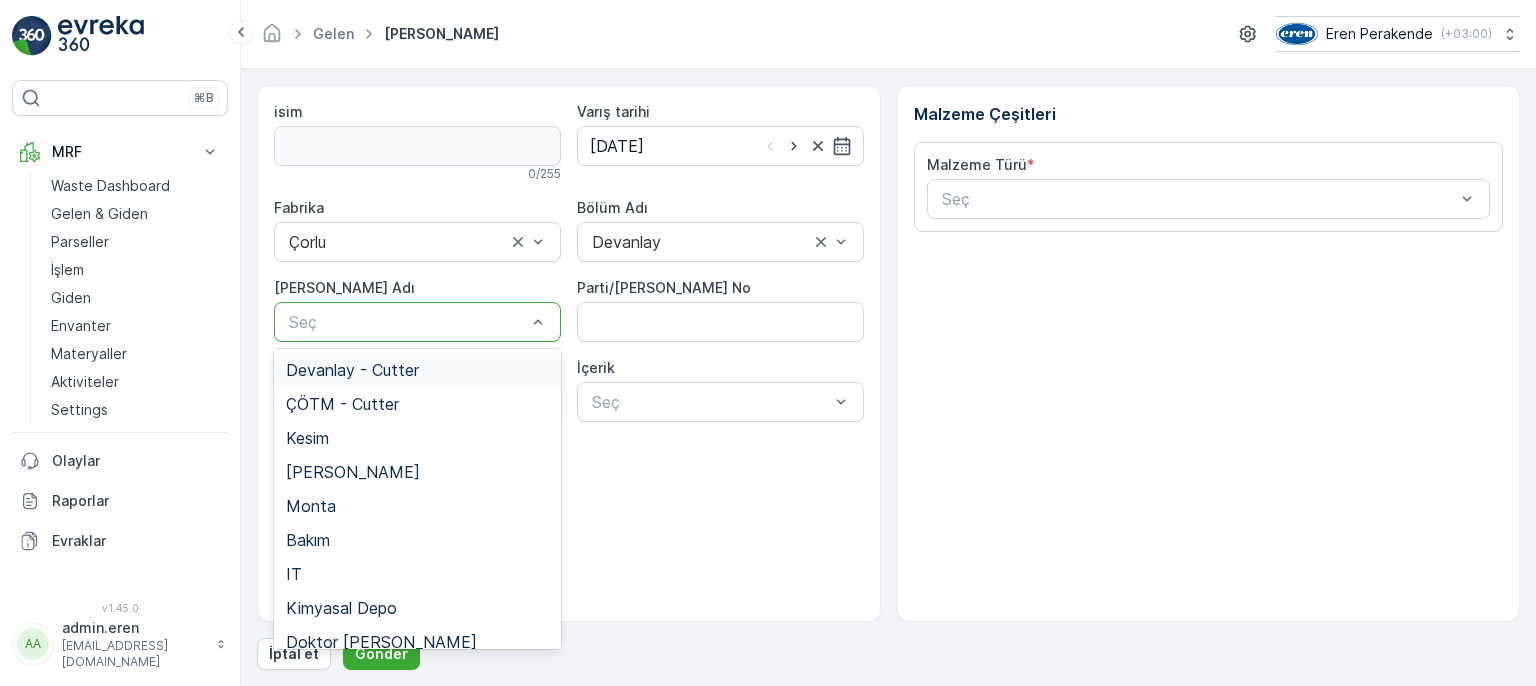 click at bounding box center [407, 322] 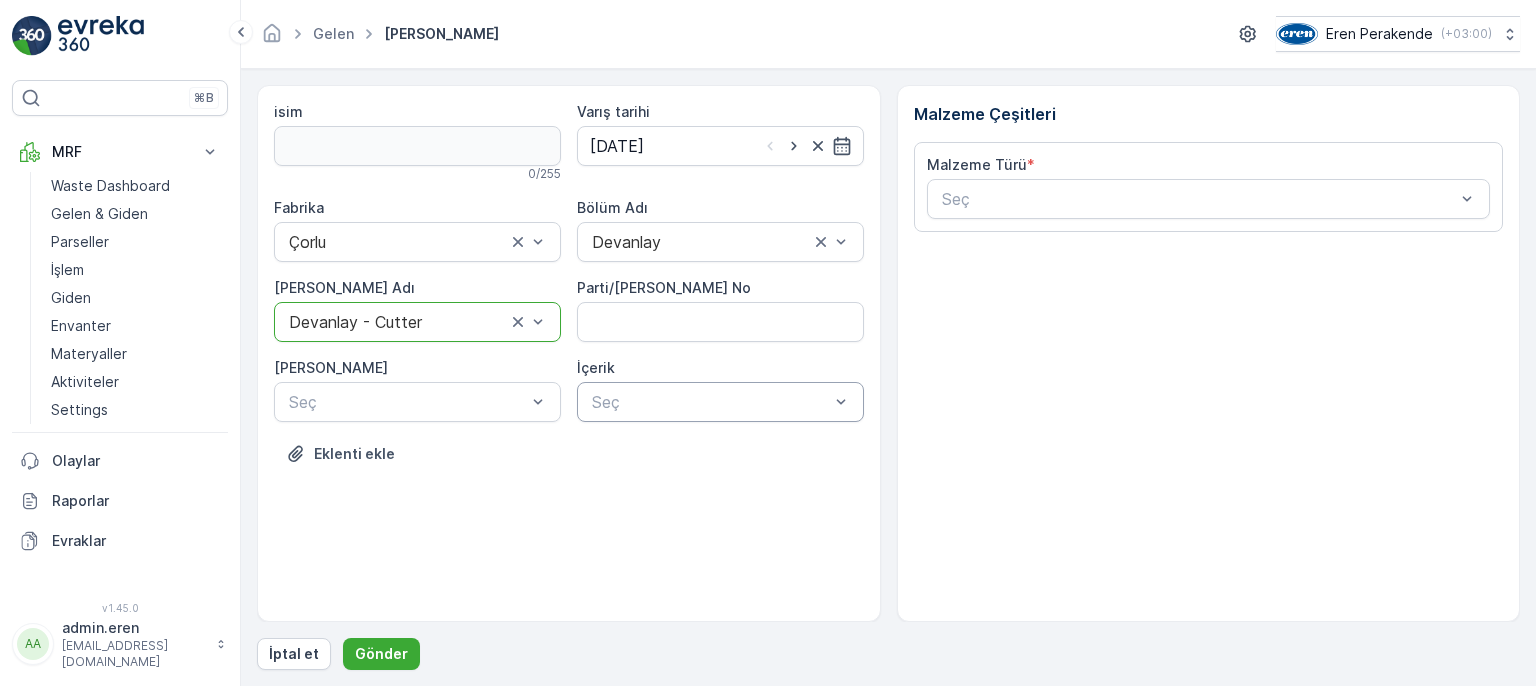 click at bounding box center (710, 402) 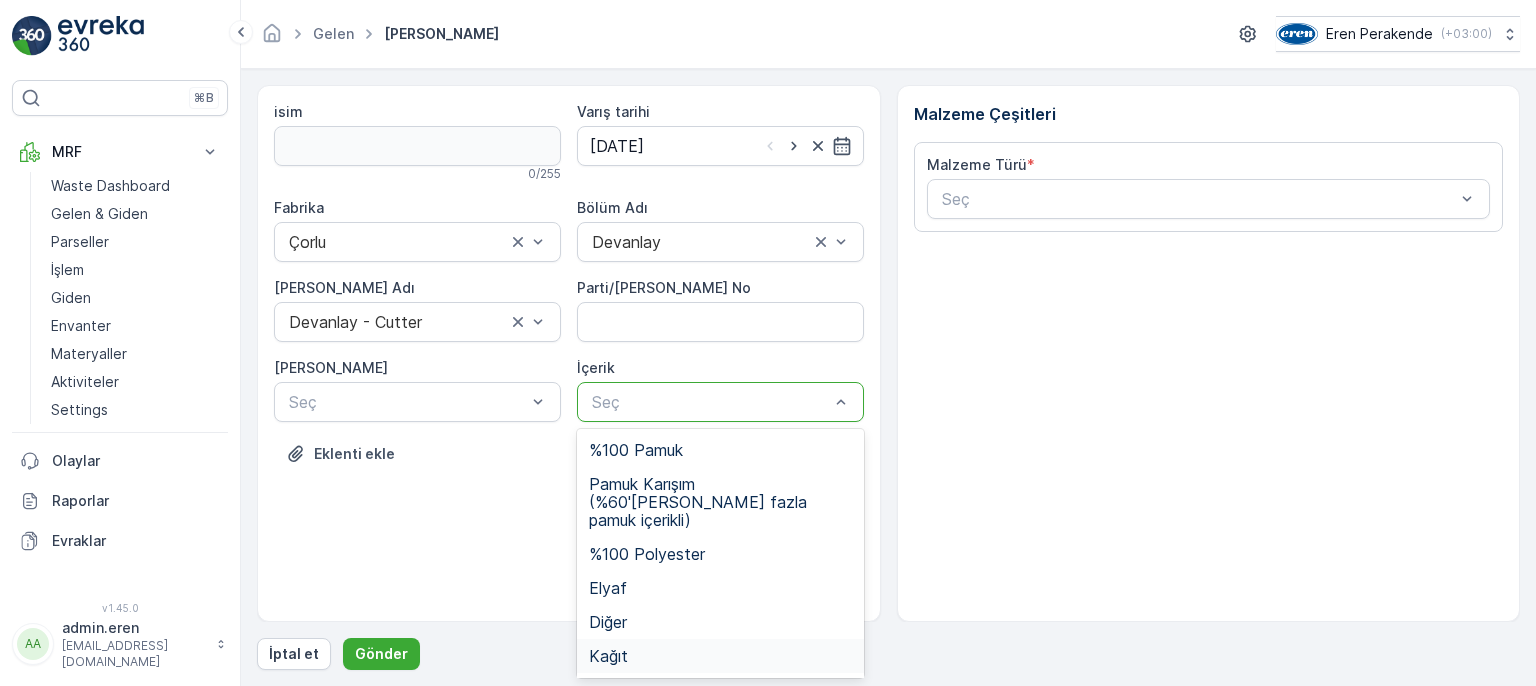 drag, startPoint x: 694, startPoint y: 628, endPoint x: 746, endPoint y: 461, distance: 174.90855 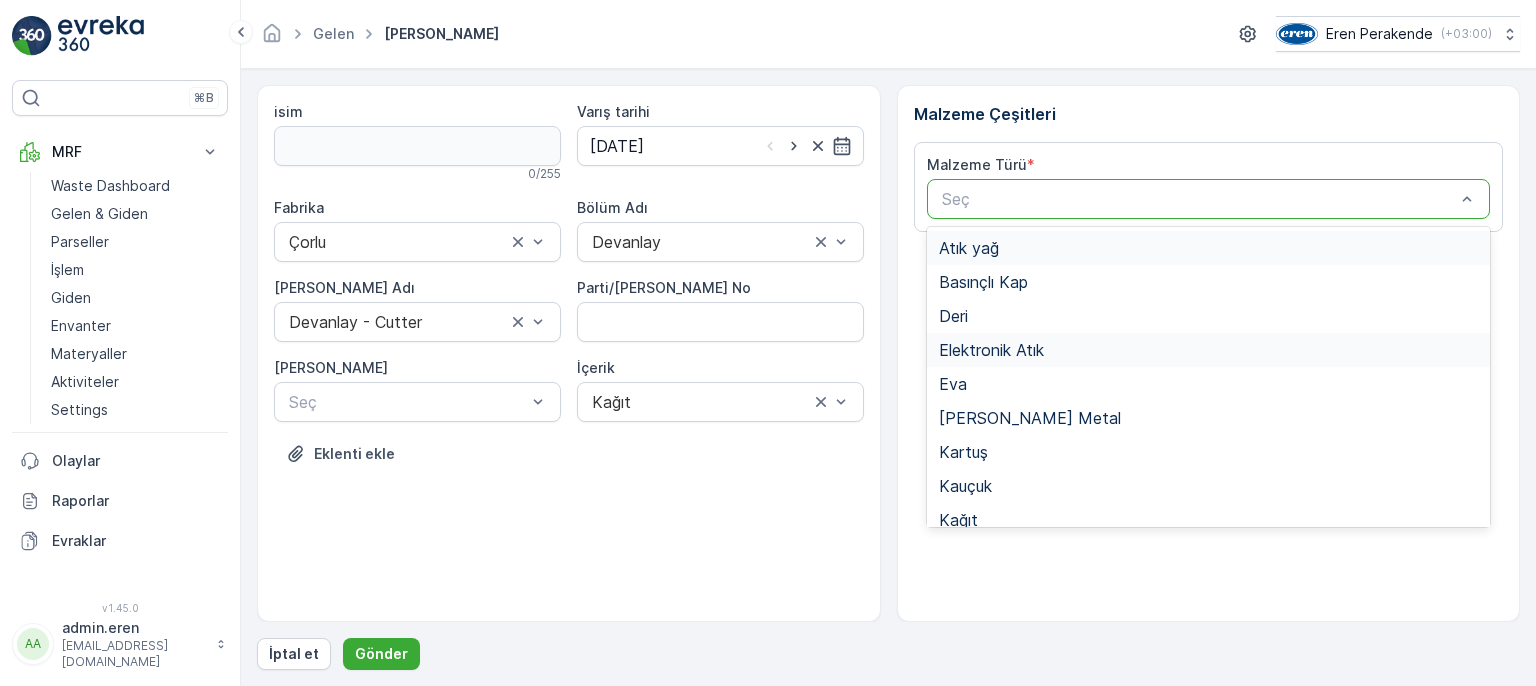 drag, startPoint x: 1009, startPoint y: 201, endPoint x: 1032, endPoint y: 341, distance: 141.87671 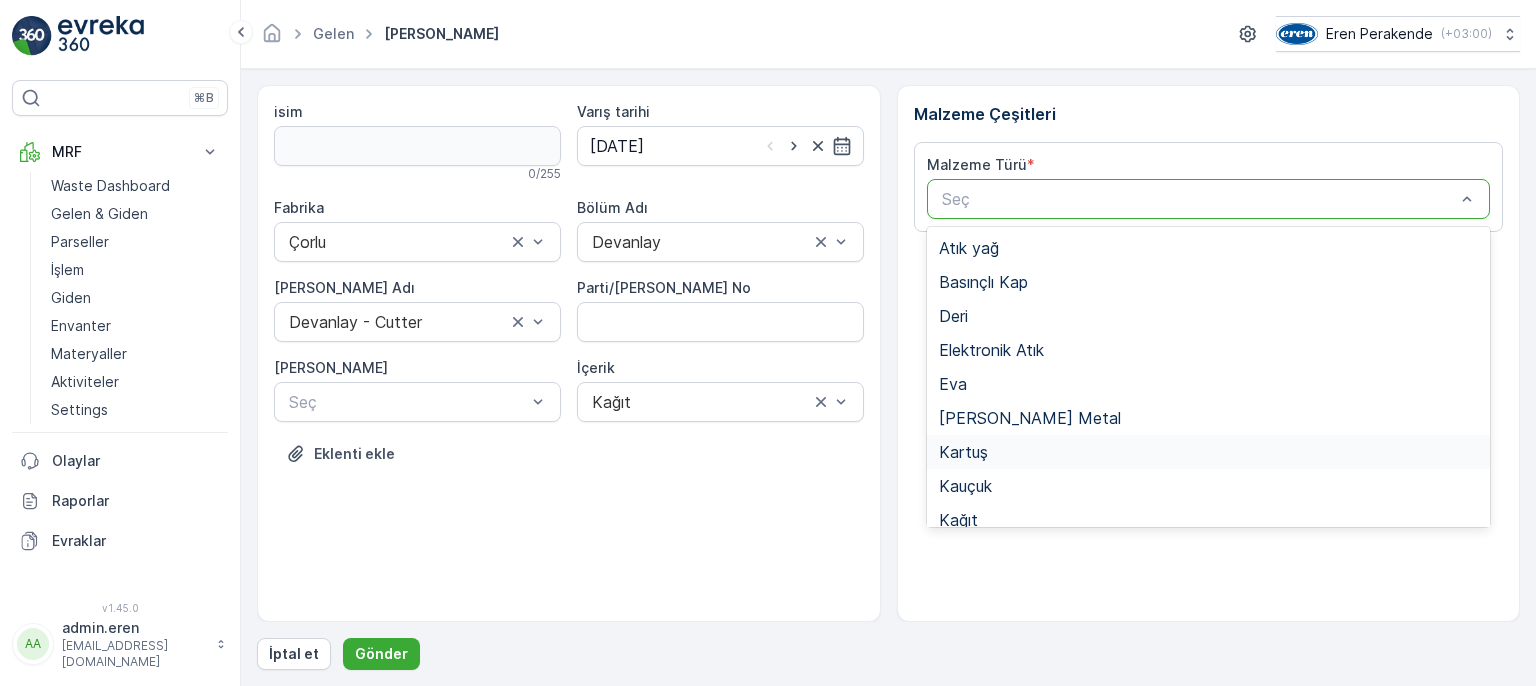 scroll, scrollTop: 200, scrollLeft: 0, axis: vertical 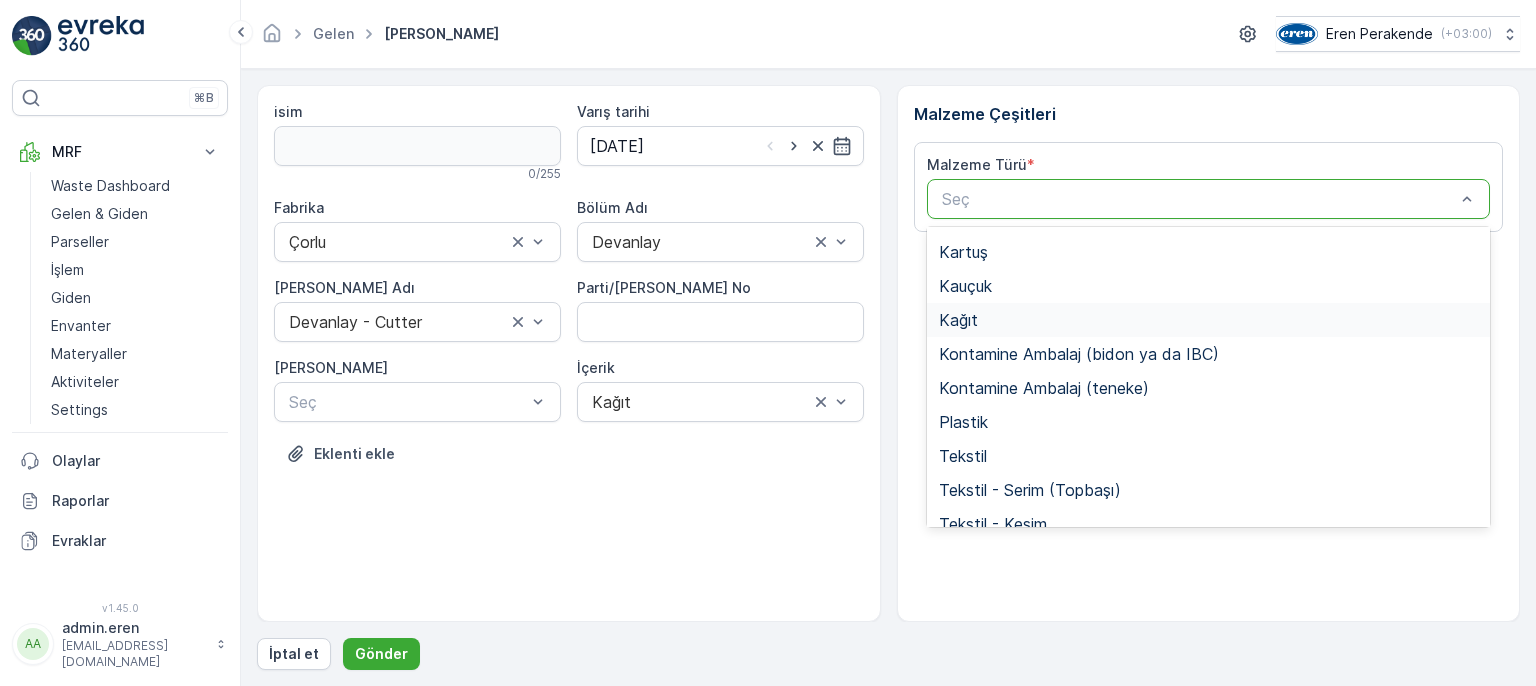 click on "Kağıt" at bounding box center [1209, 320] 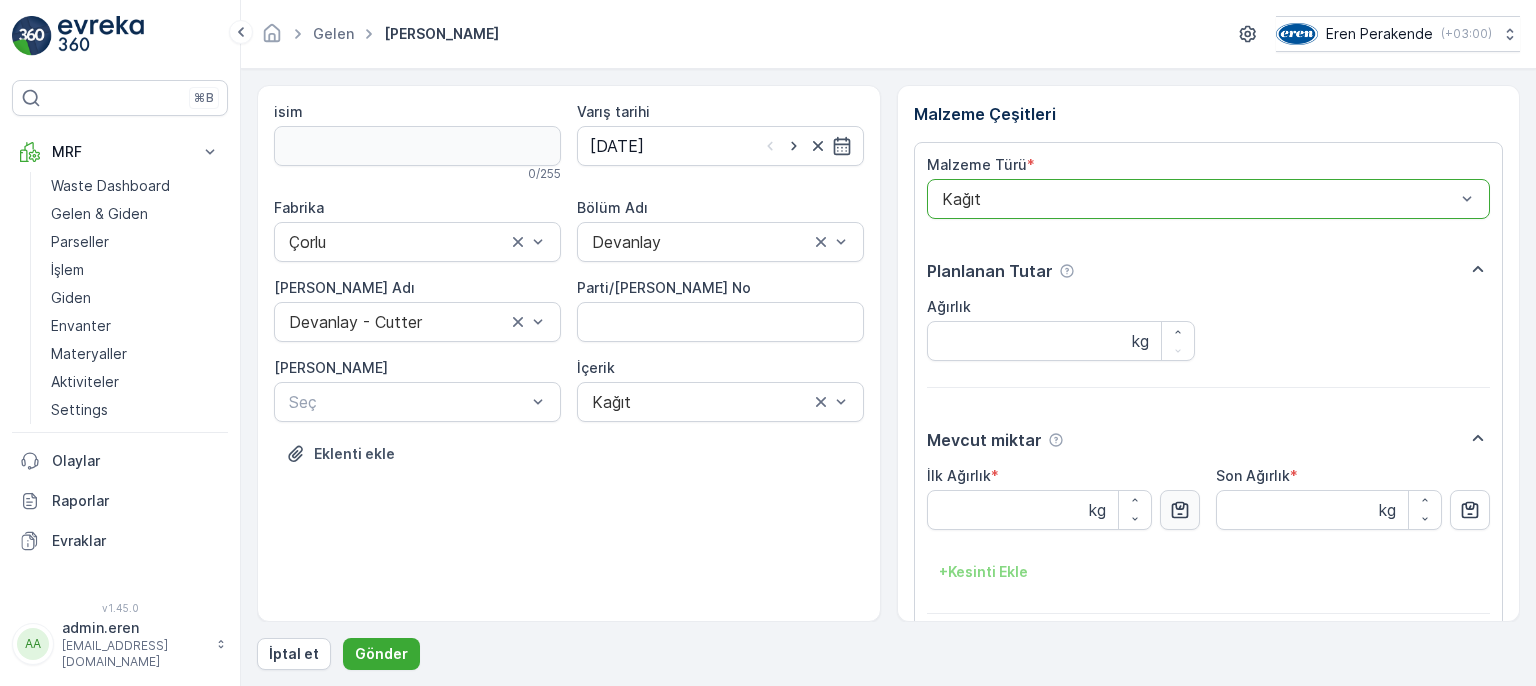click 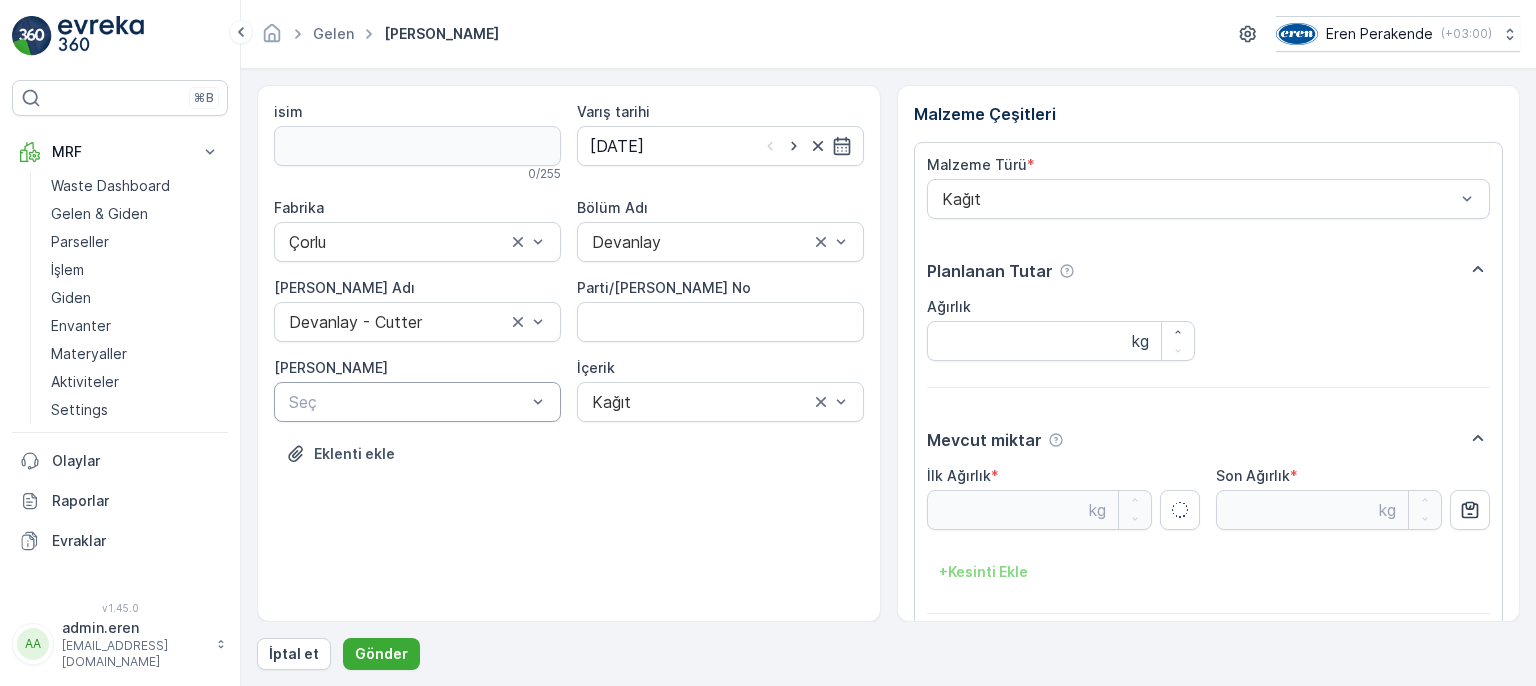 type on "3.07" 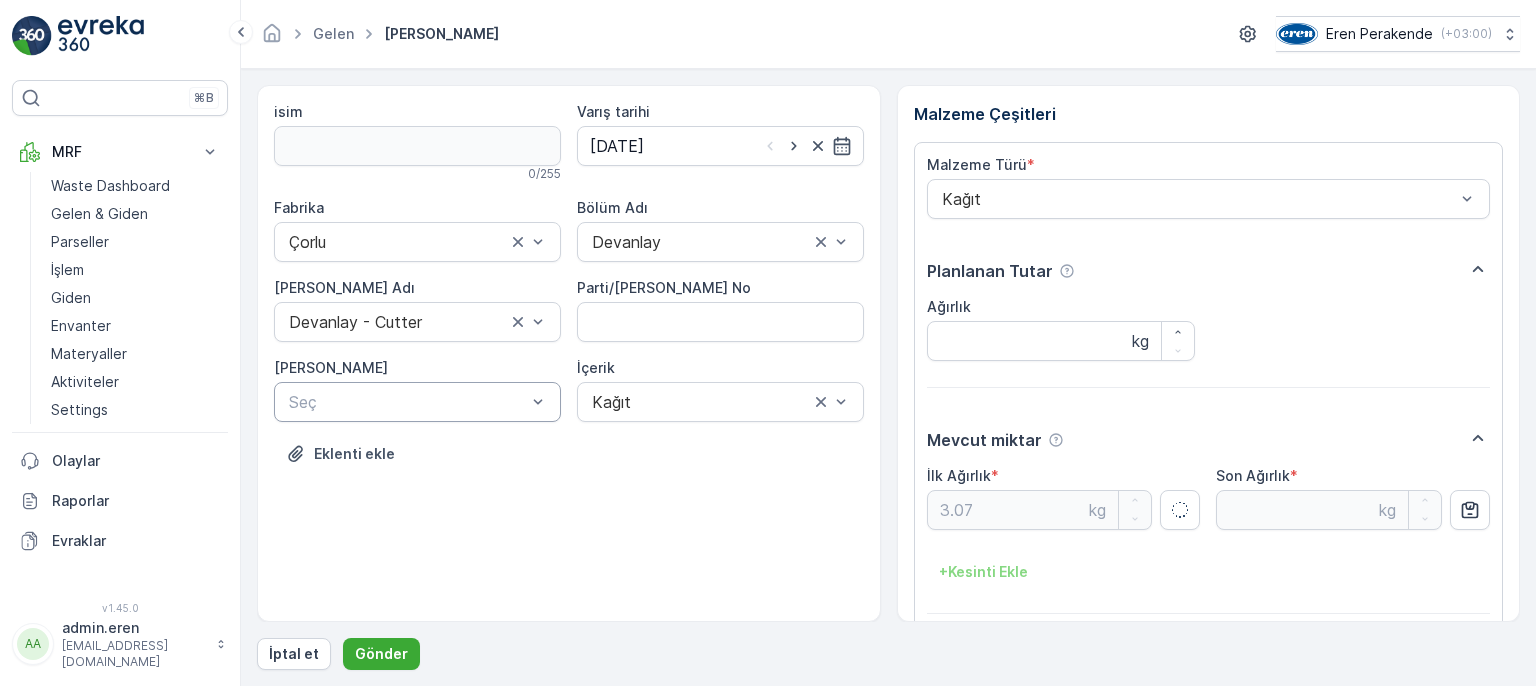 click at bounding box center (407, 402) 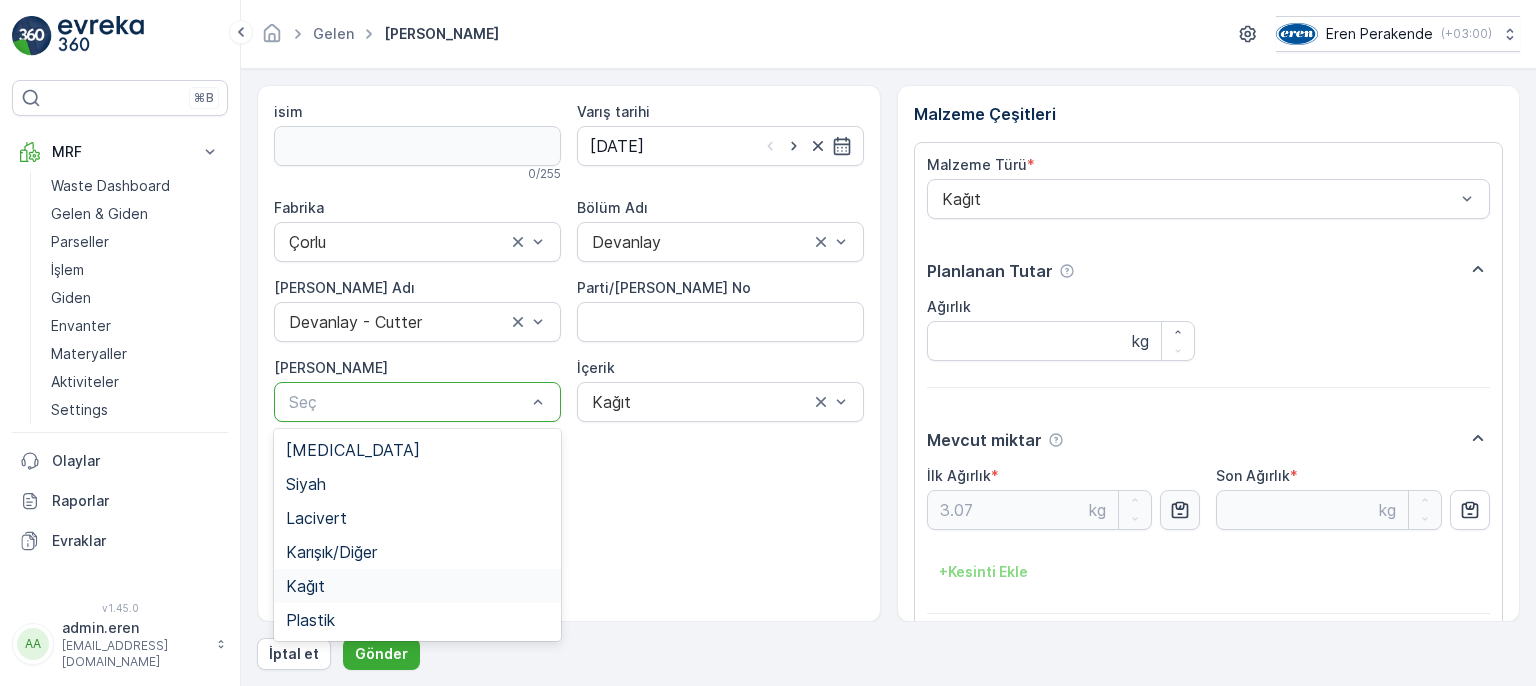 drag, startPoint x: 415, startPoint y: 571, endPoint x: 441, endPoint y: 572, distance: 26.019224 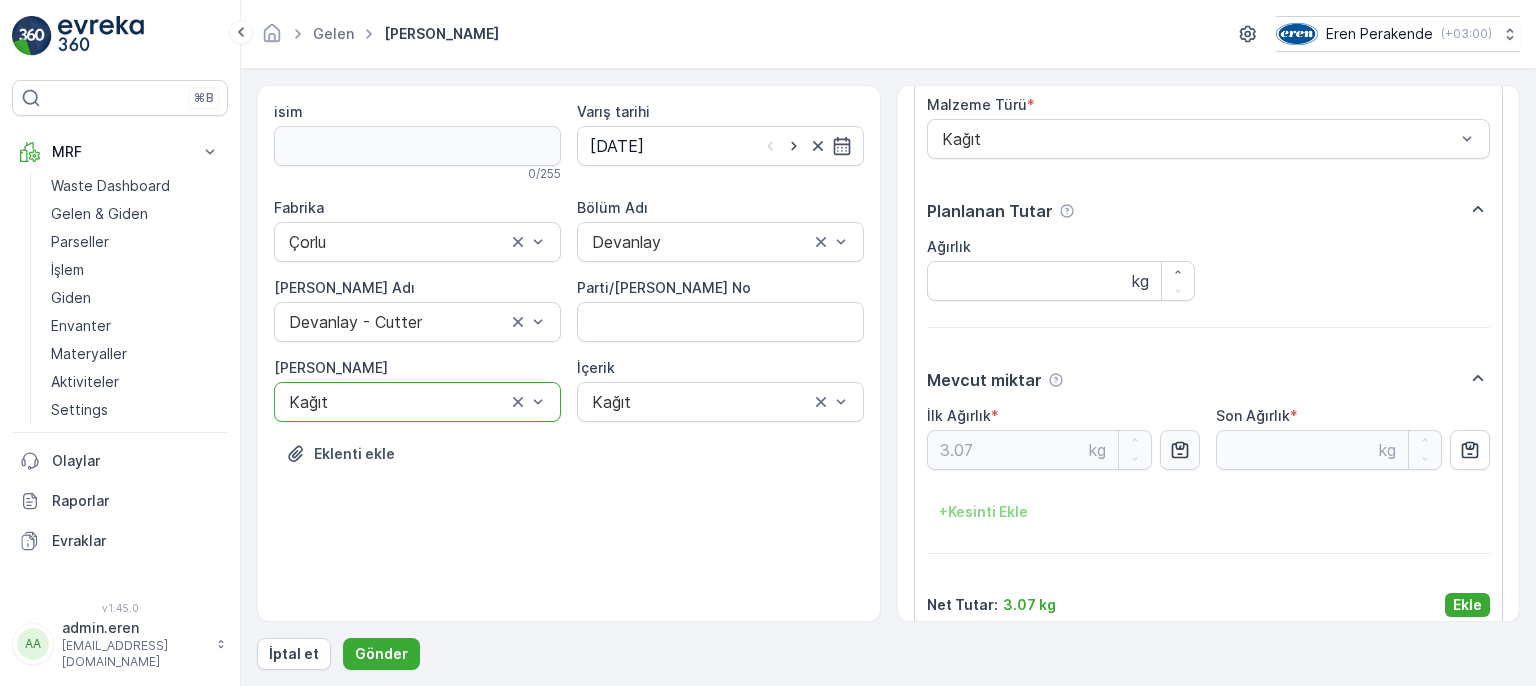 scroll, scrollTop: 84, scrollLeft: 0, axis: vertical 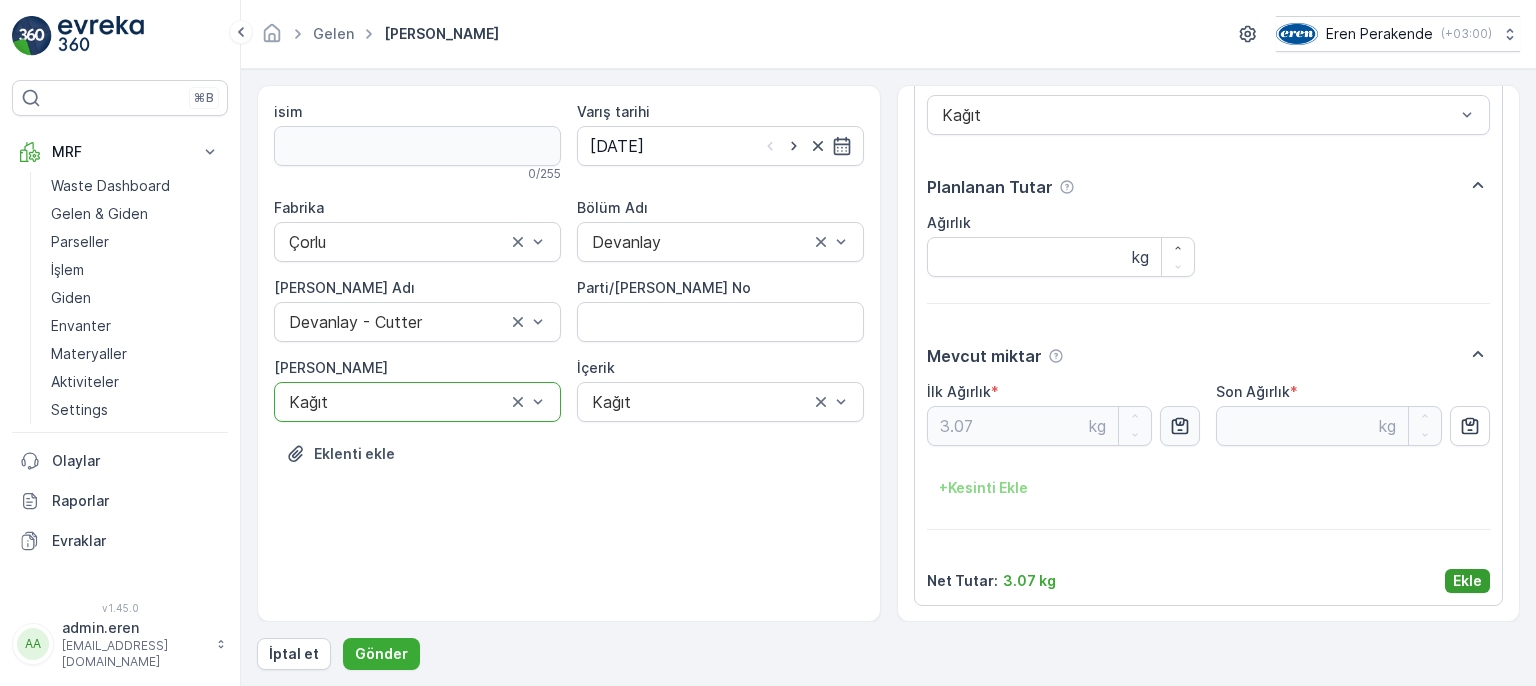 click on "Malzeme Türü * Kağıt Planlanan Tutar Ağırlık kg Mevcut miktar İlk Ağırlık * 3.07 kg Son Ağırlık * kg +  Kesinti Ekle Net Tutar : 3.07 kg Ekle" at bounding box center (1209, 332) 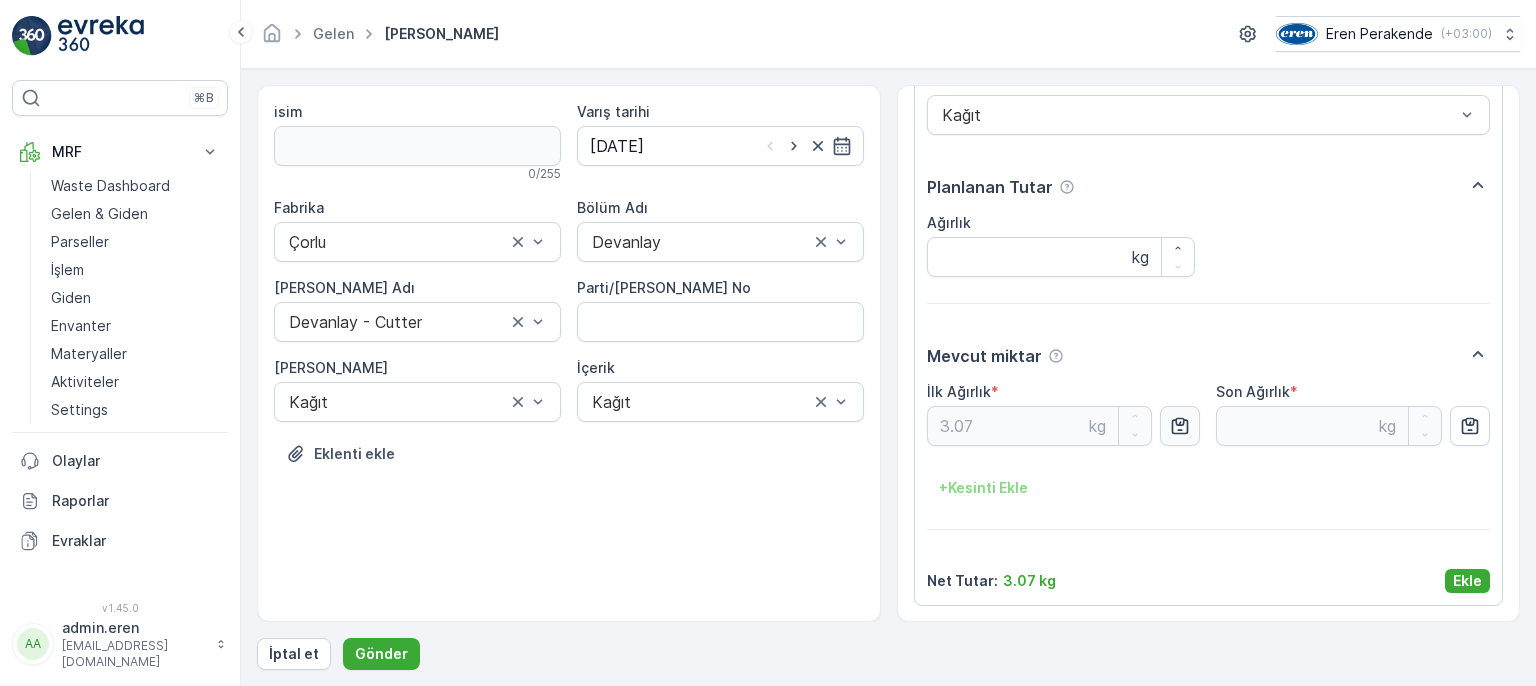 click on "Ekle" at bounding box center [1467, 581] 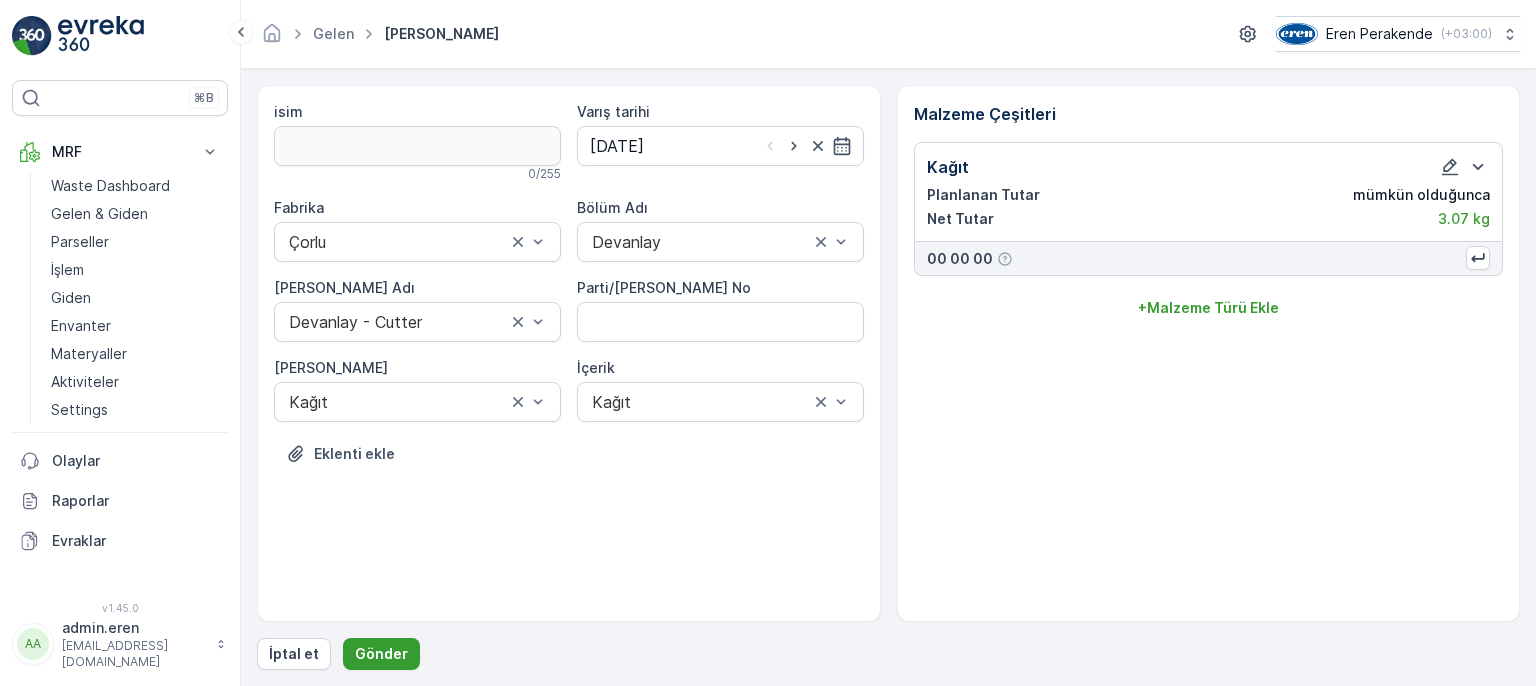 click on "Gönder" at bounding box center [381, 654] 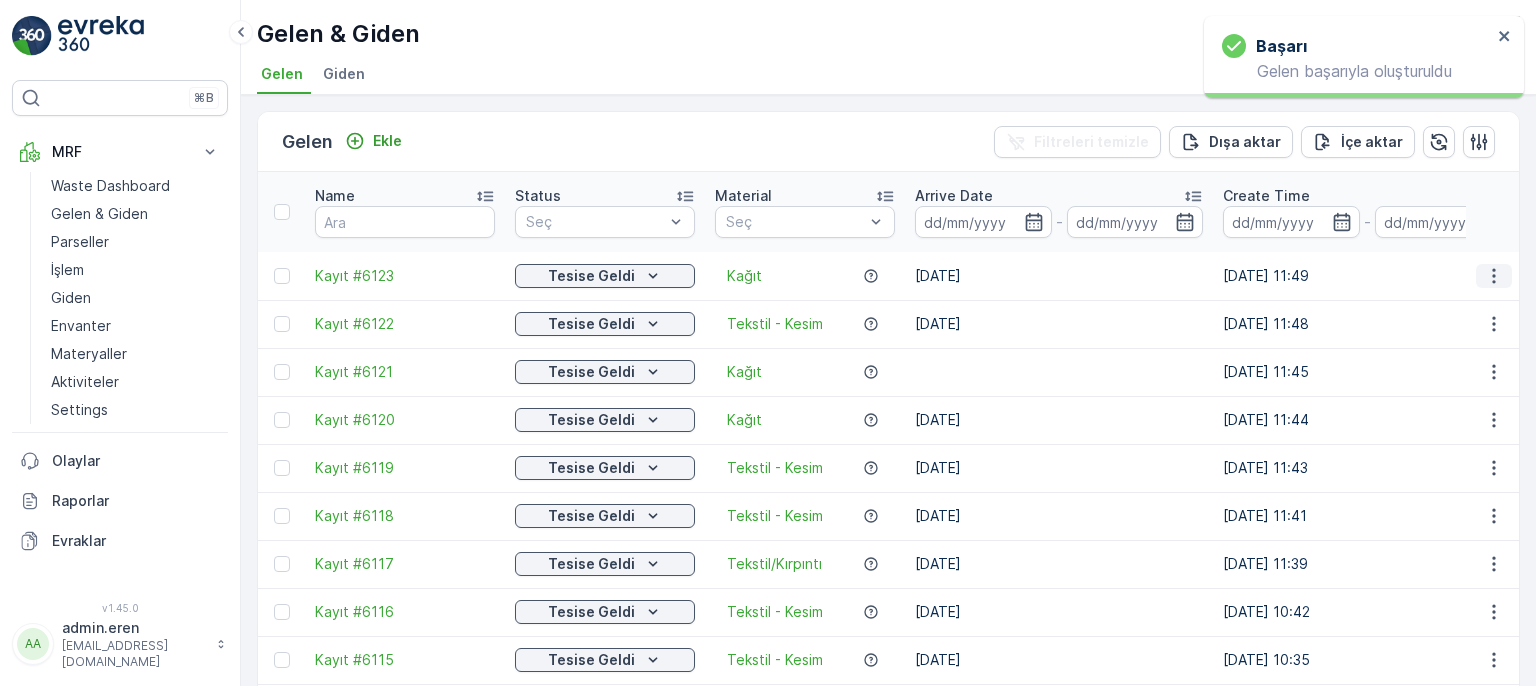 drag, startPoint x: 1493, startPoint y: 247, endPoint x: 1491, endPoint y: 261, distance: 14.142136 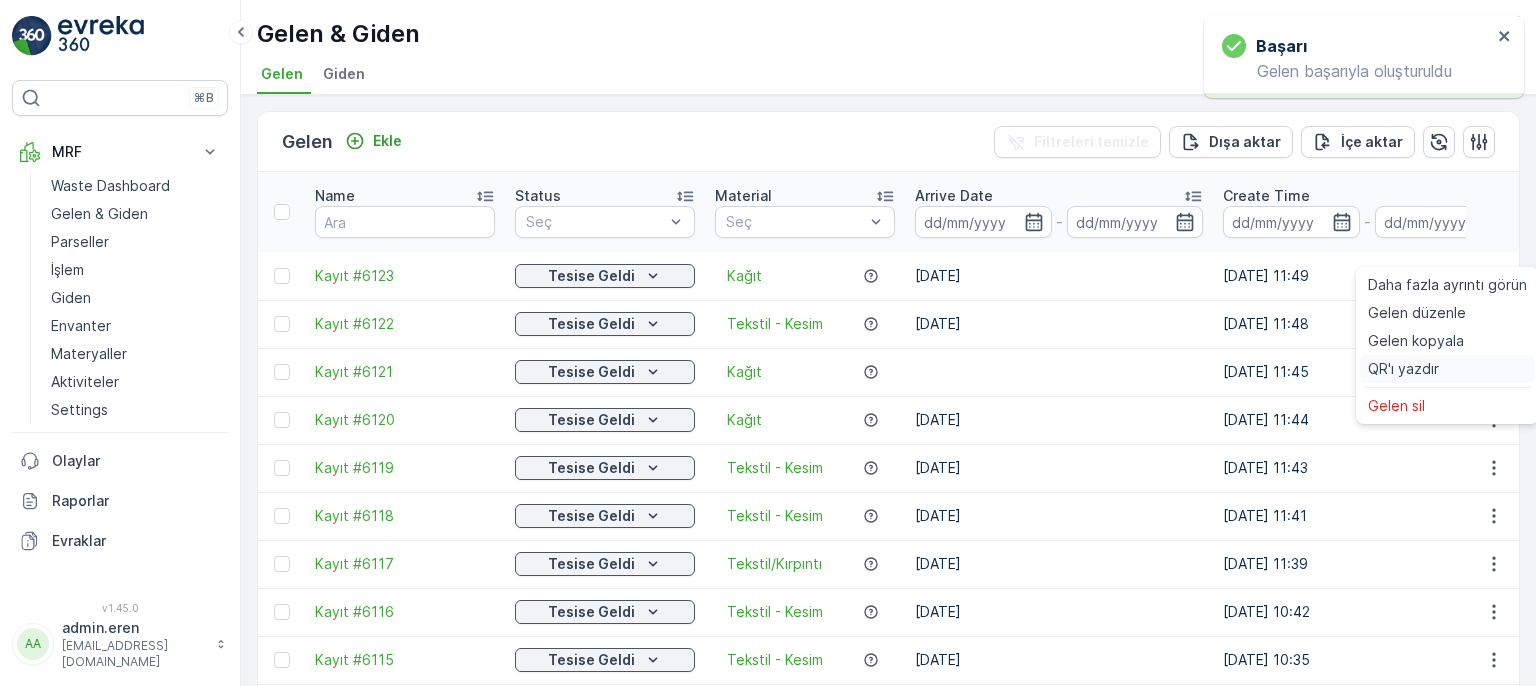 click on "QR'ı yazdır" at bounding box center [1447, 369] 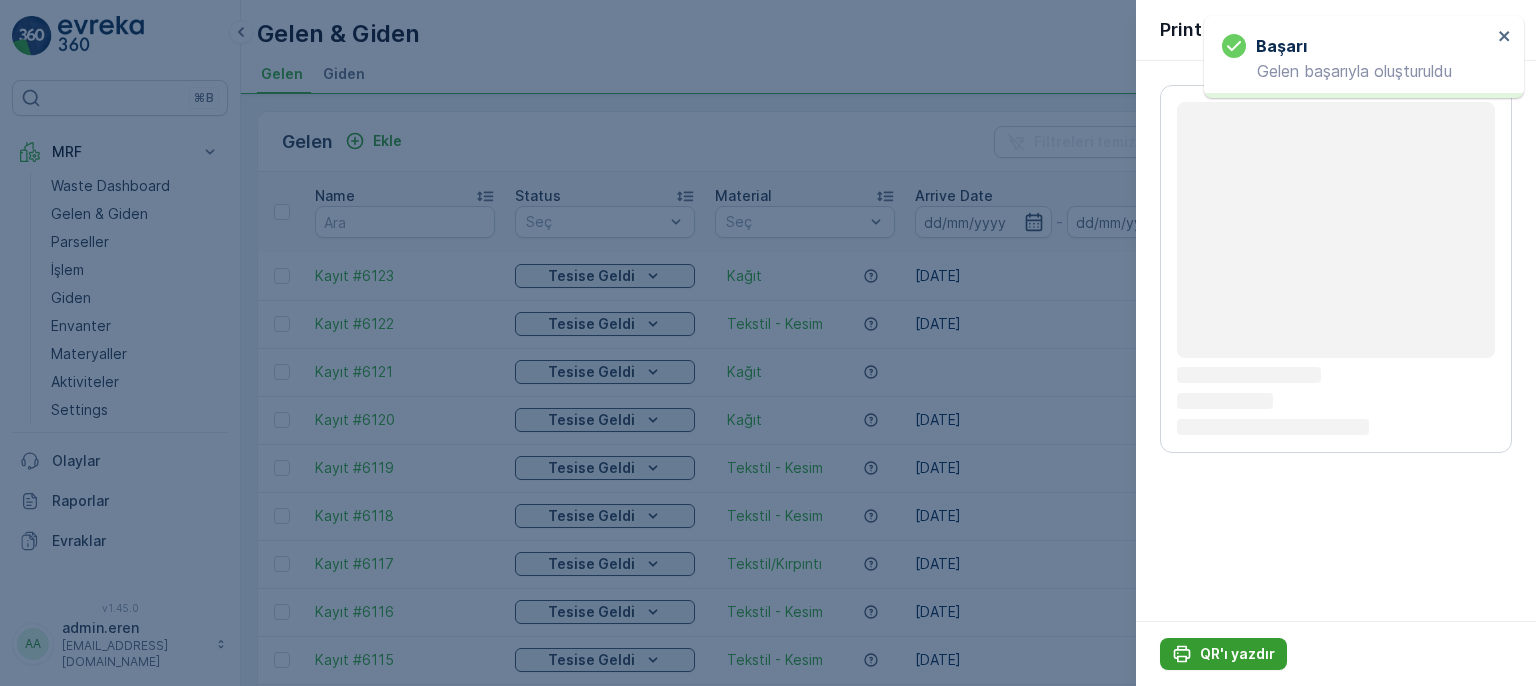 click on "QR'ı yazdır" at bounding box center [1237, 654] 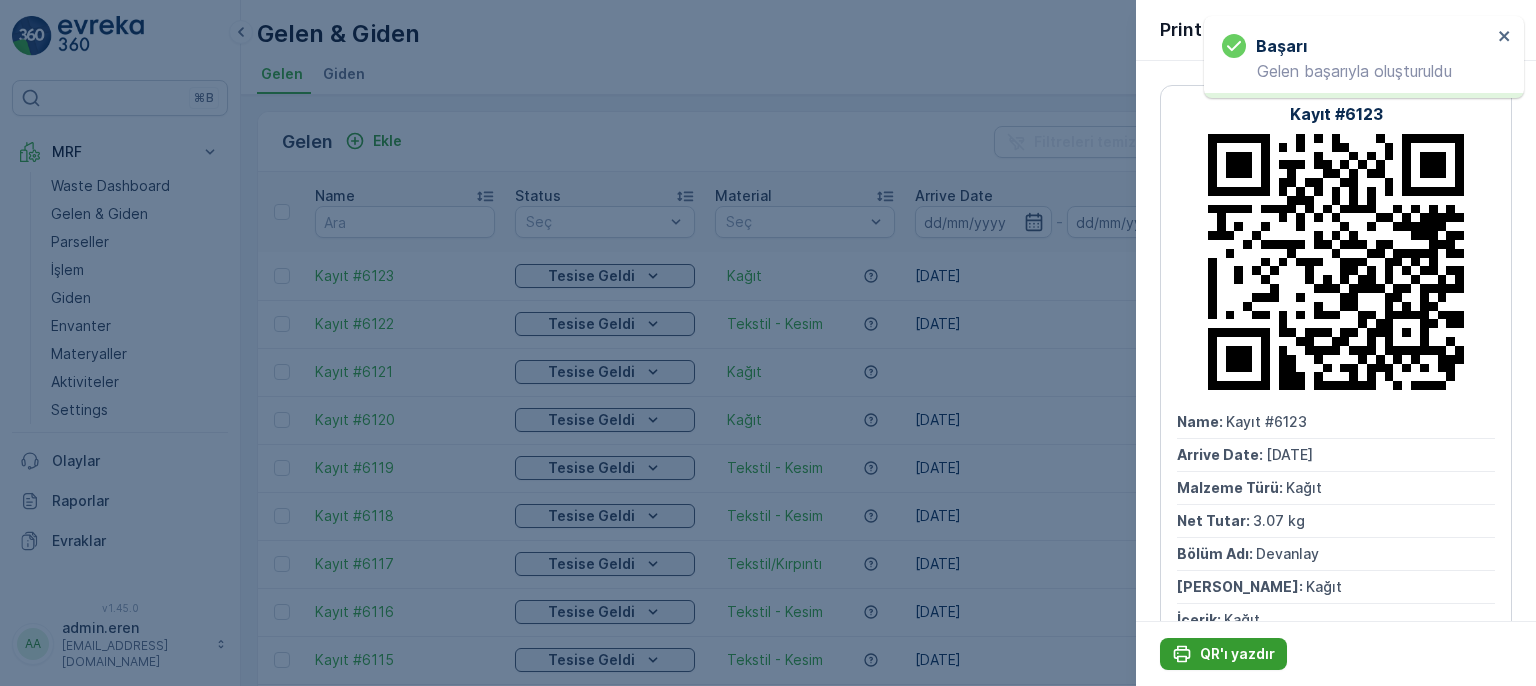 scroll, scrollTop: 0, scrollLeft: 0, axis: both 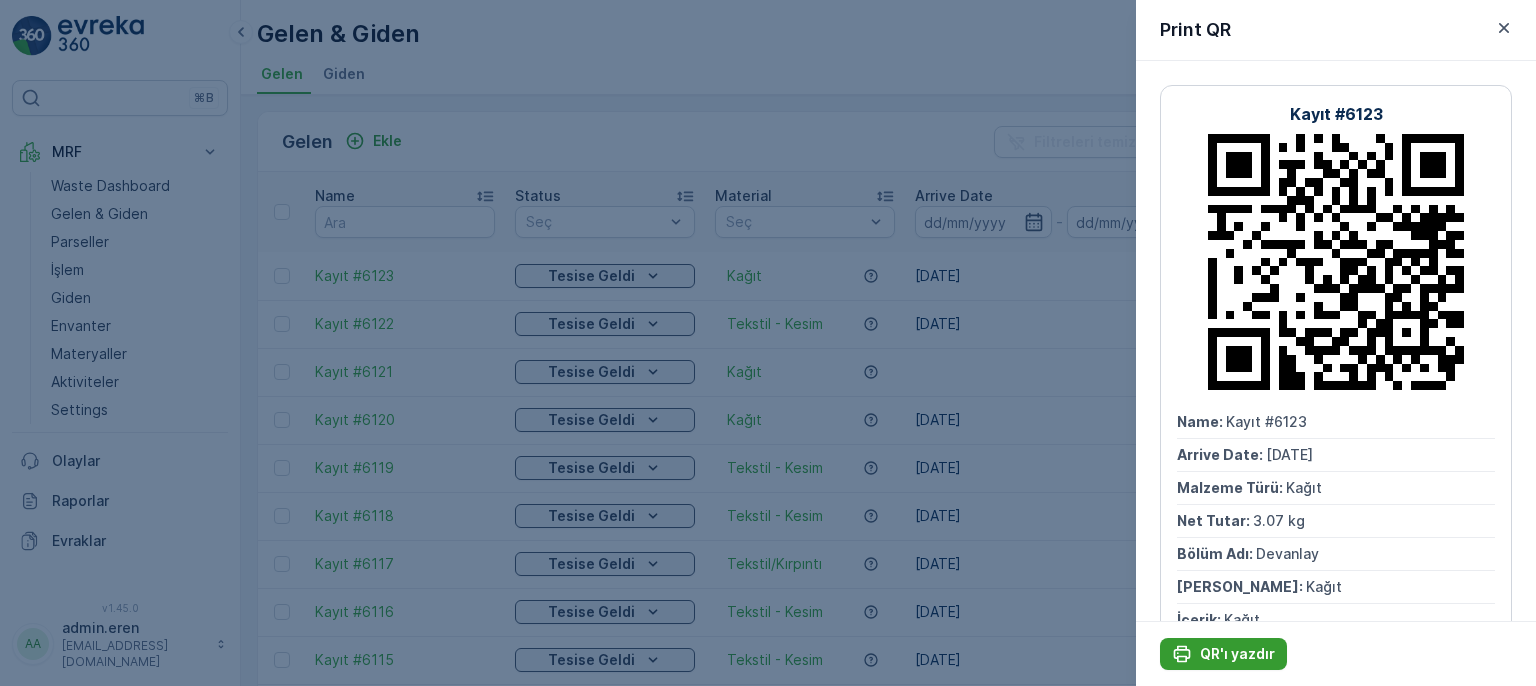 click at bounding box center [768, 343] 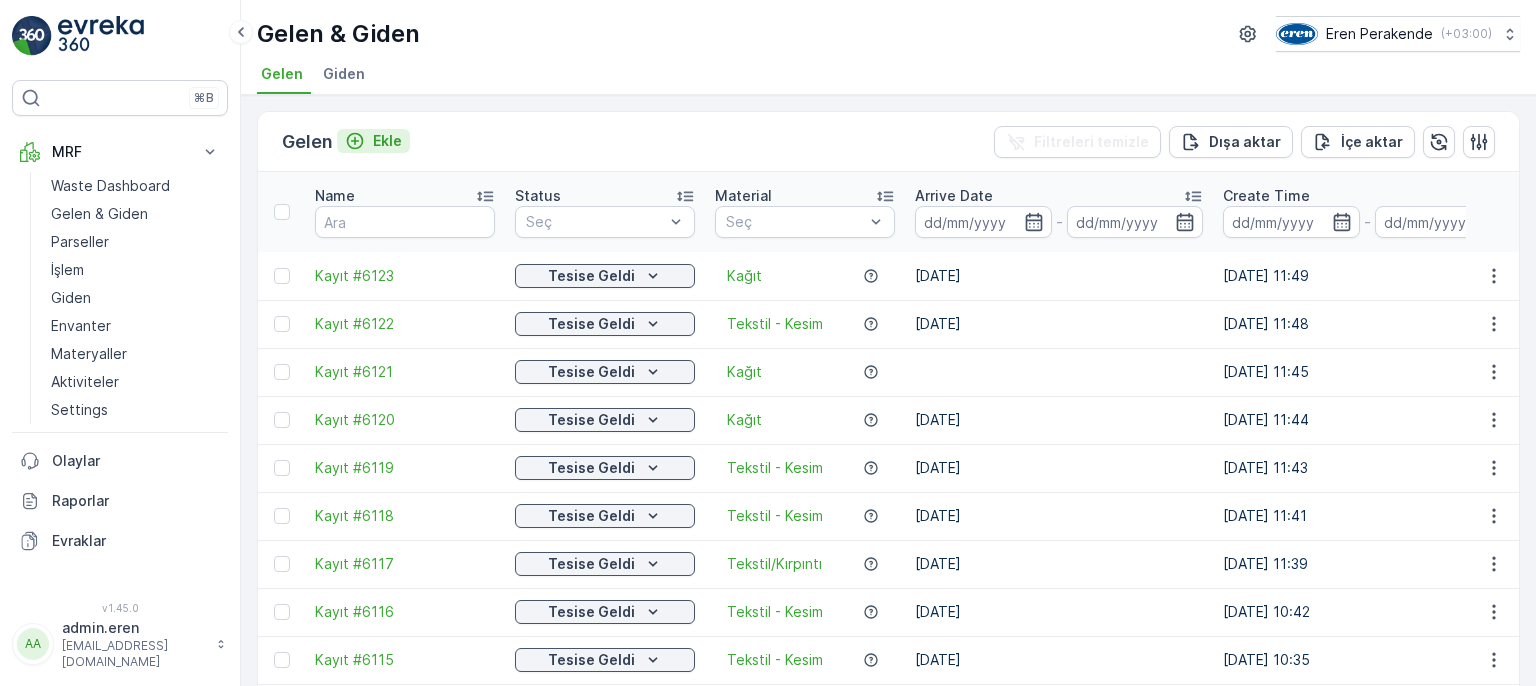 click on "Ekle" at bounding box center [387, 141] 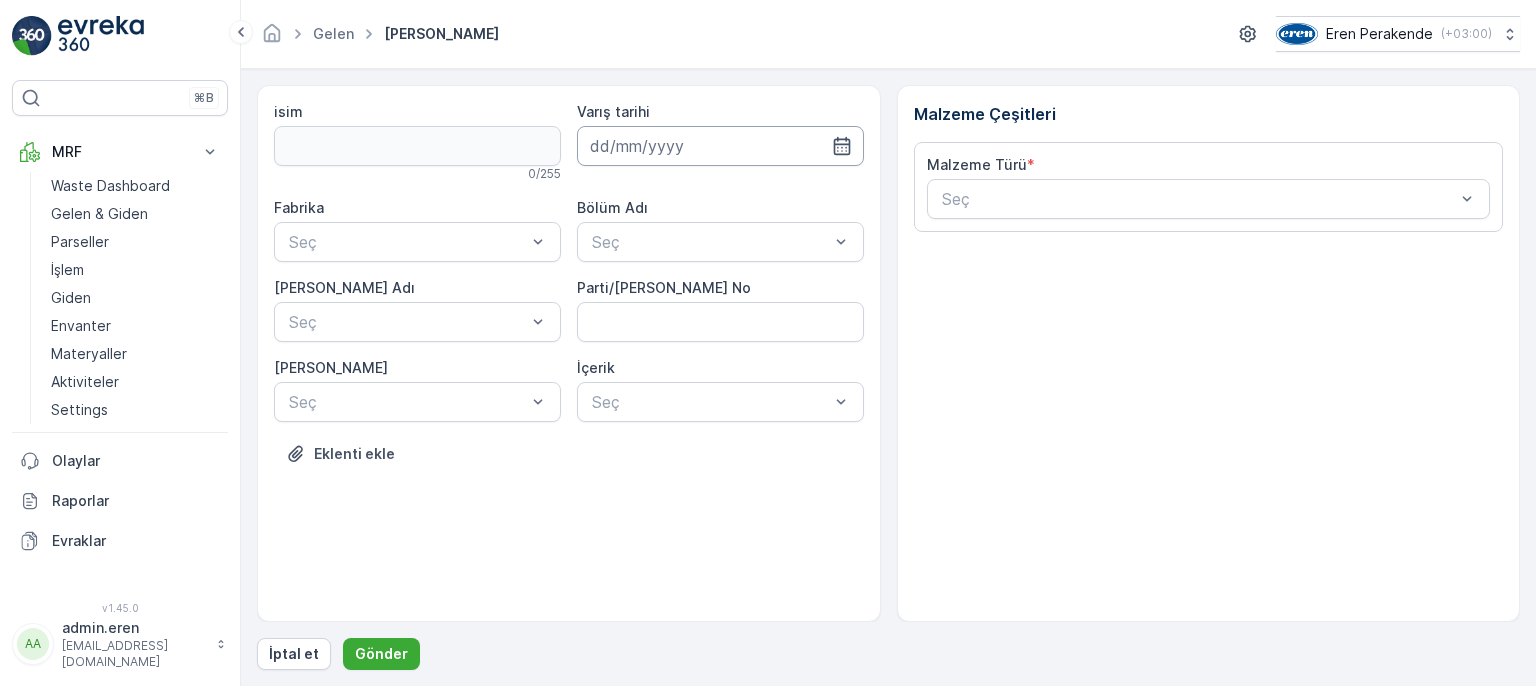 click at bounding box center (720, 146) 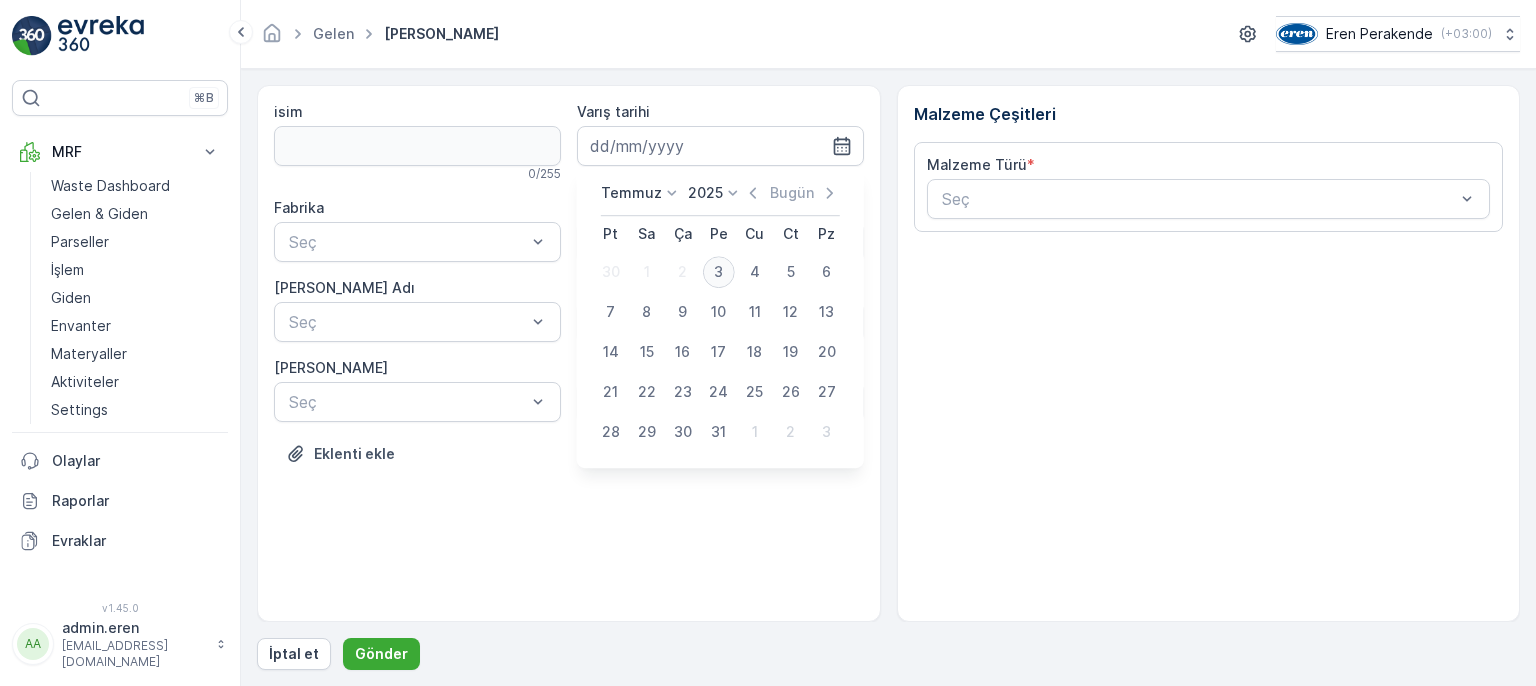 click on "3" at bounding box center [719, 272] 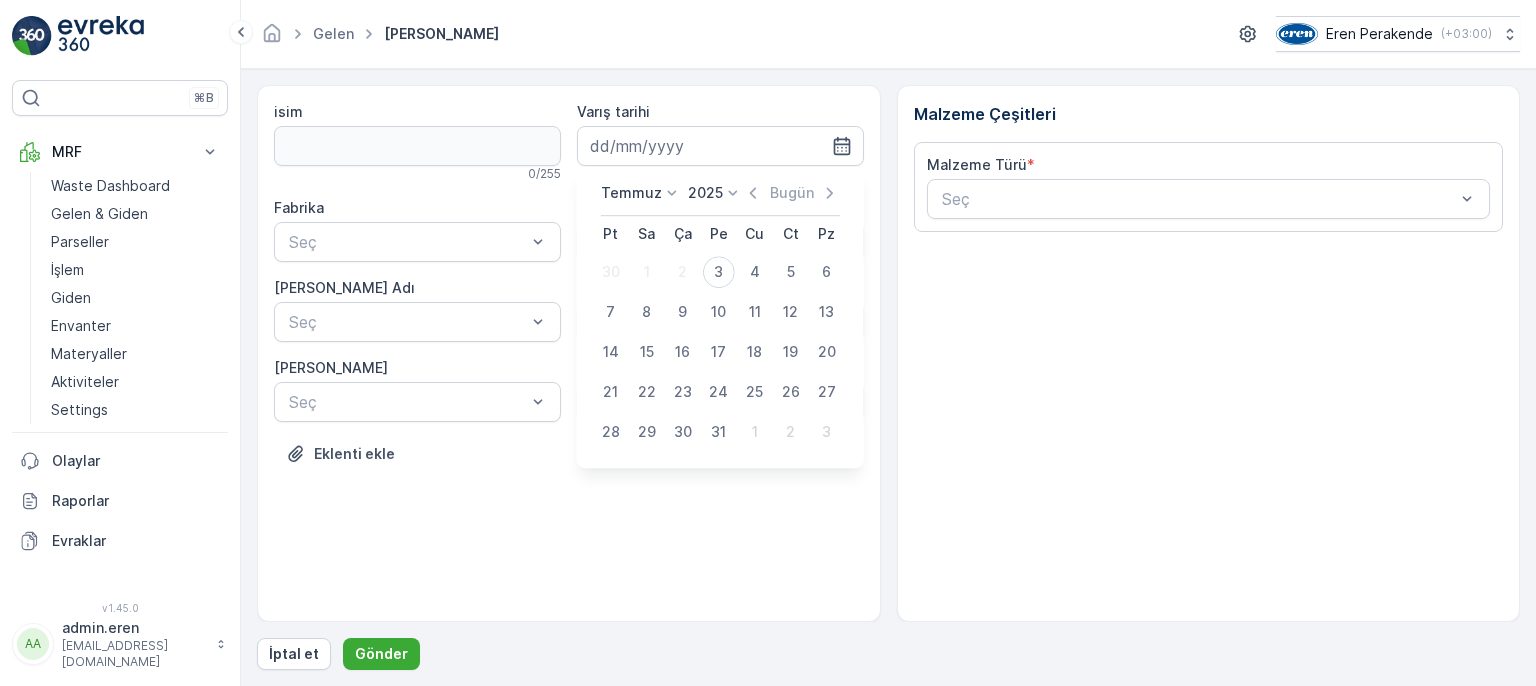 type on "[DATE]" 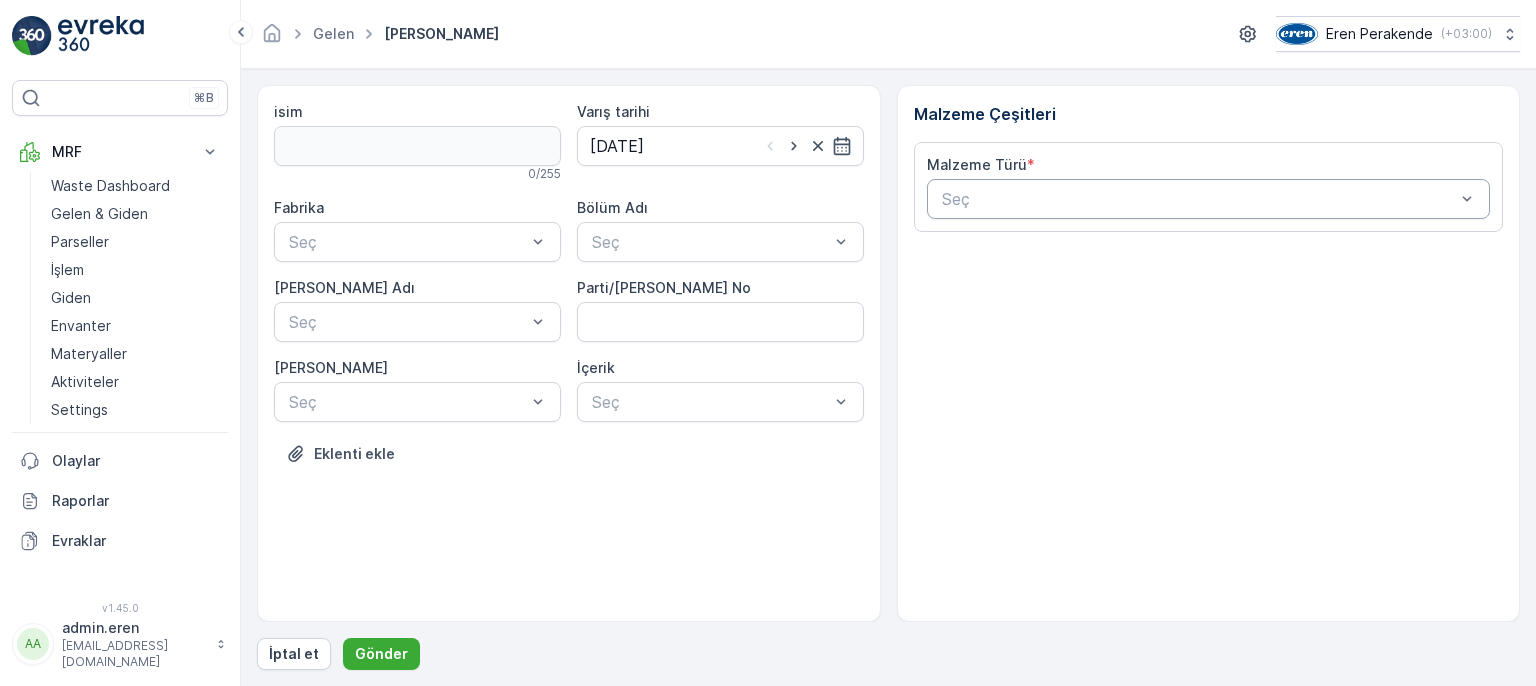 click at bounding box center [1199, 199] 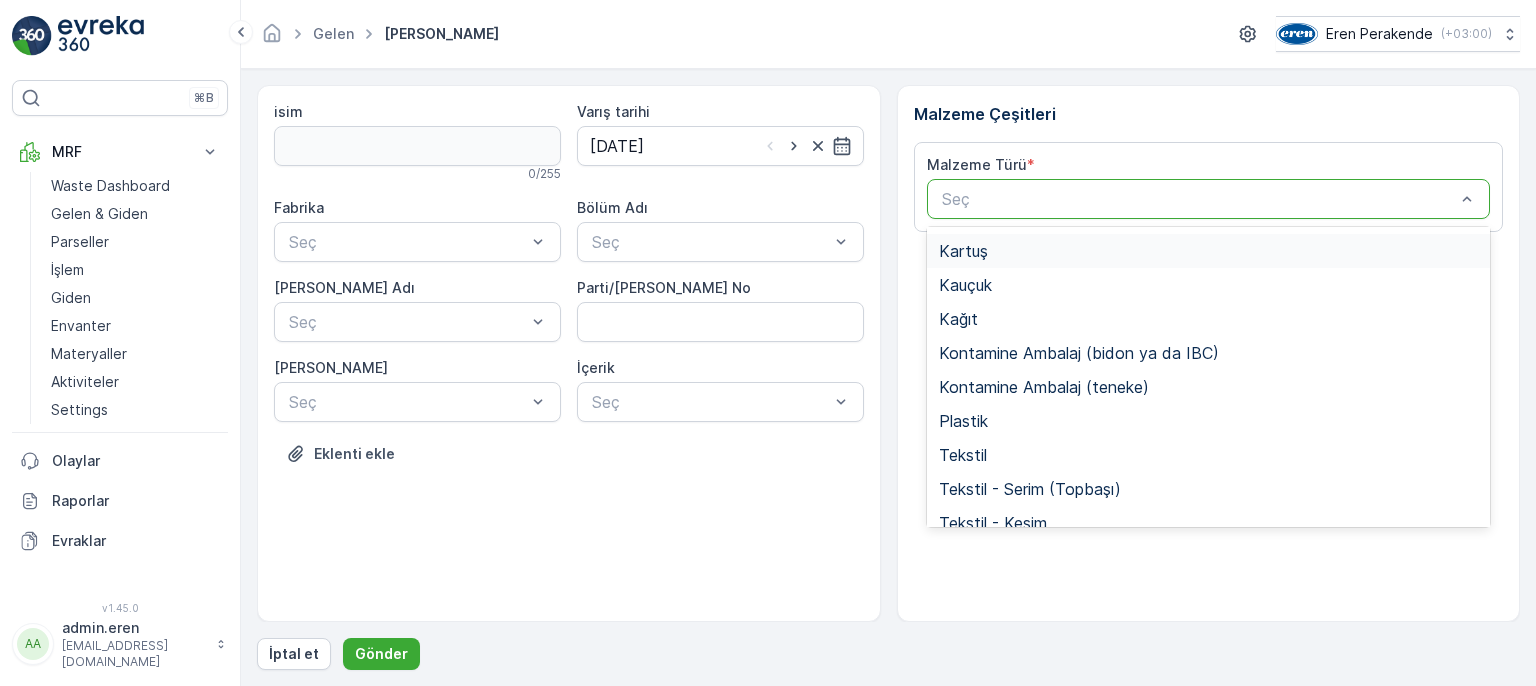 scroll, scrollTop: 300, scrollLeft: 0, axis: vertical 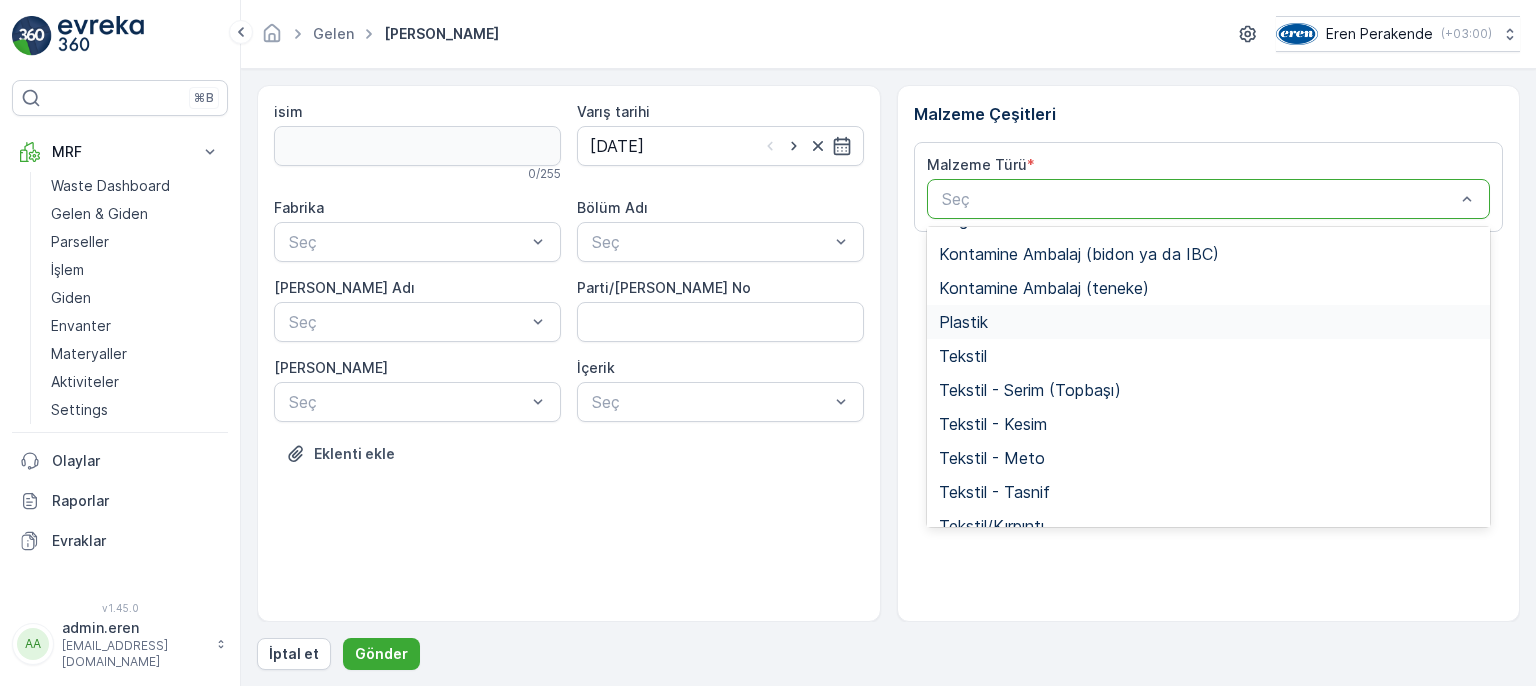 click on "Plastik" at bounding box center [963, 322] 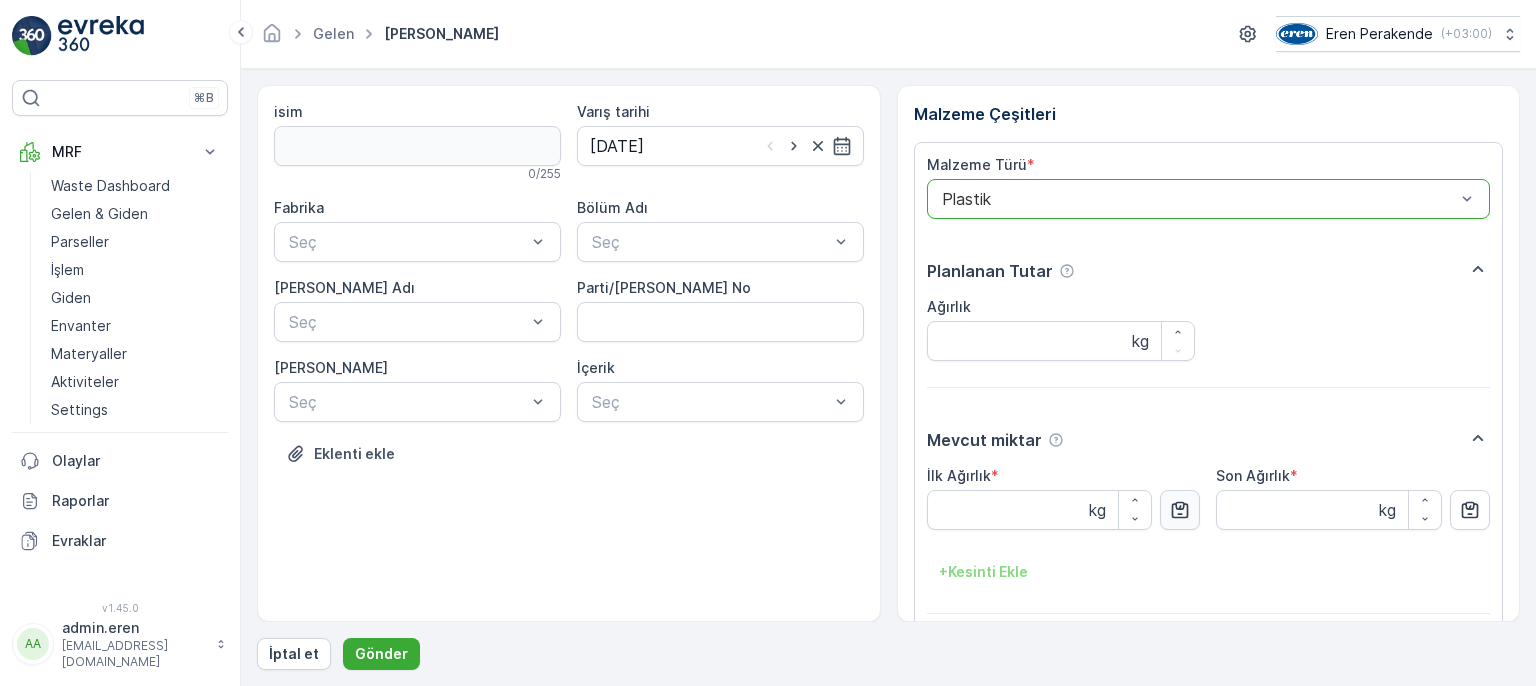 drag, startPoint x: 1176, startPoint y: 508, endPoint x: 1160, endPoint y: 518, distance: 18.867962 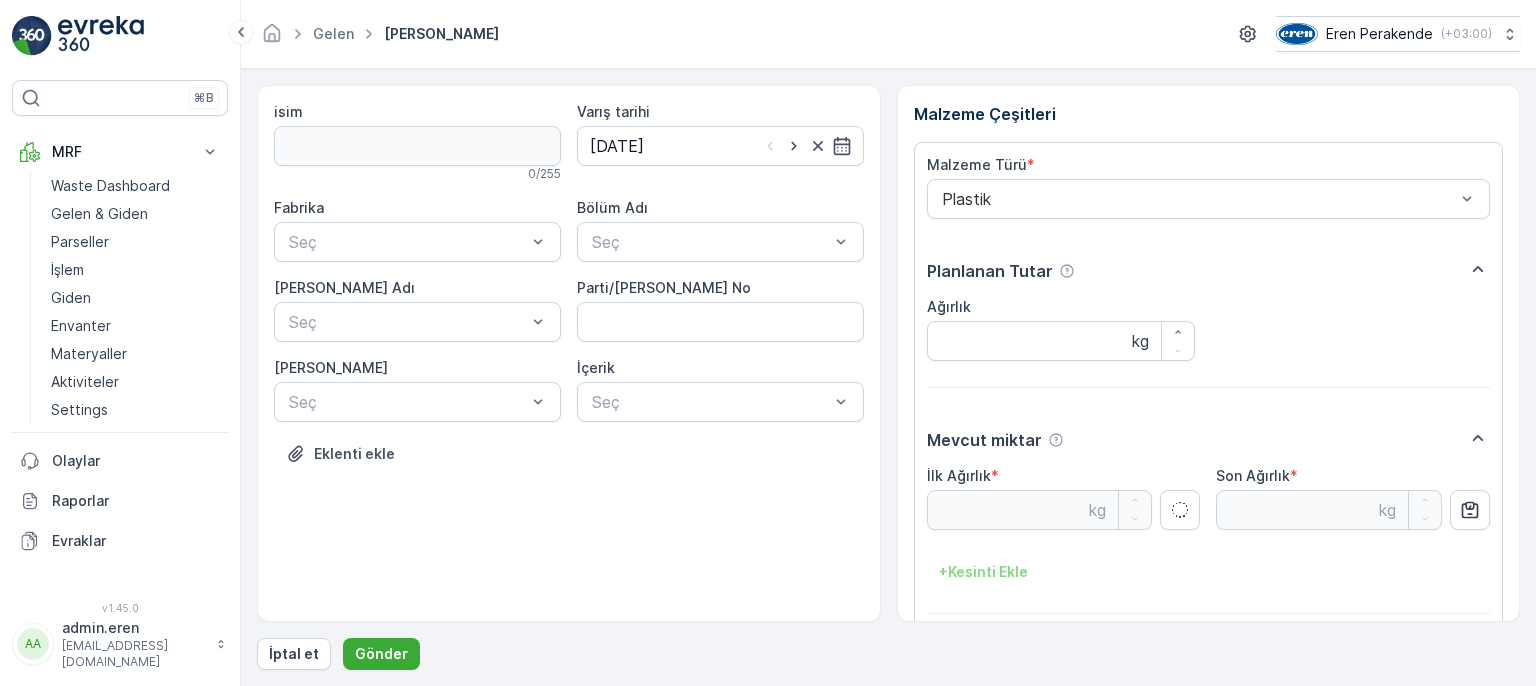 type on "4.81" 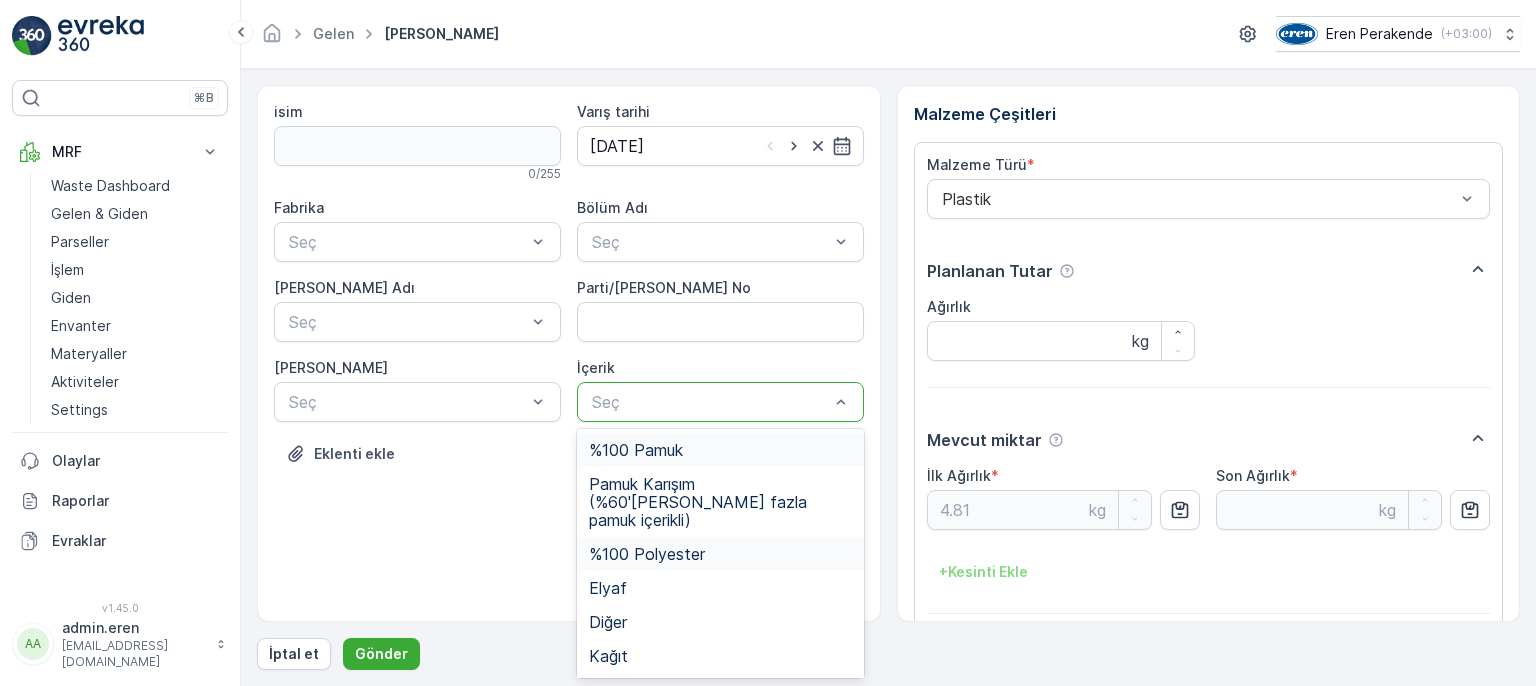 drag, startPoint x: 704, startPoint y: 398, endPoint x: 831, endPoint y: 545, distance: 194.26271 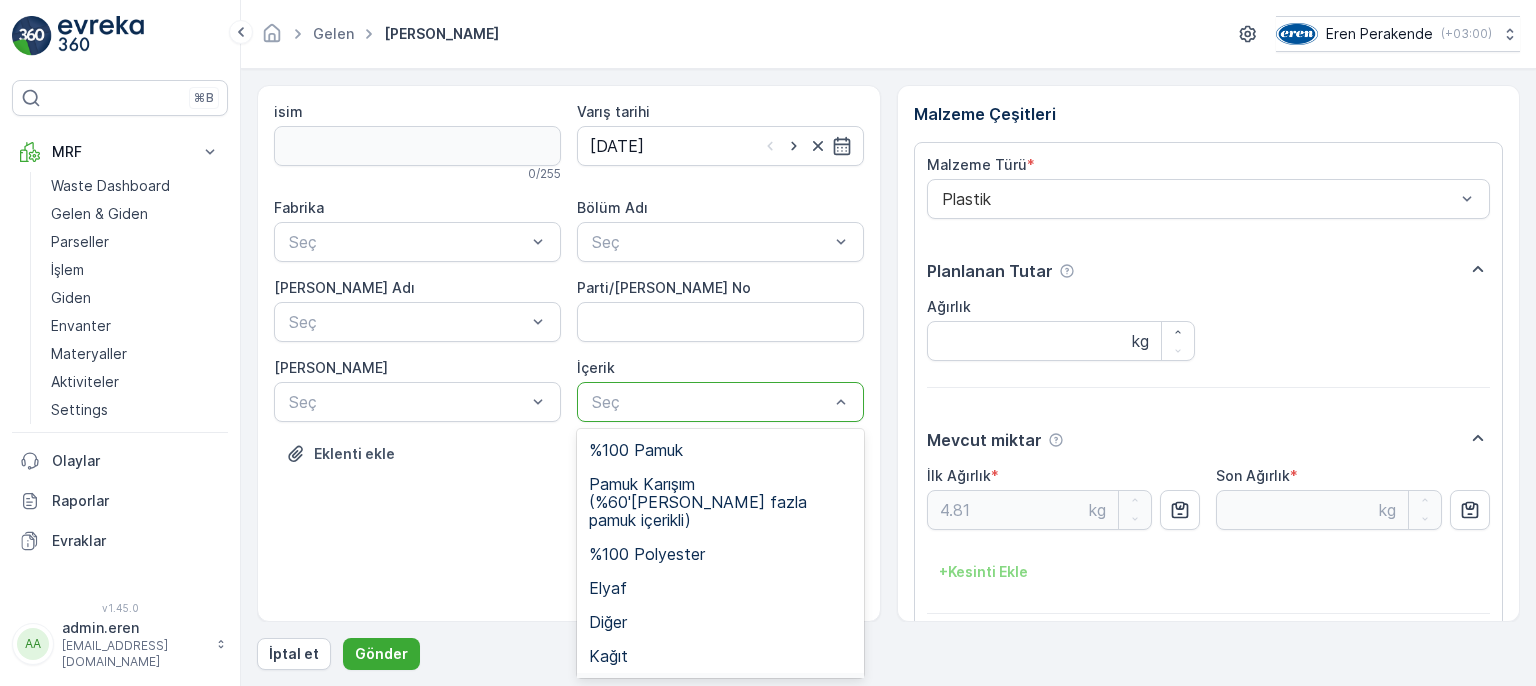 click on "Plastik" at bounding box center [720, 690] 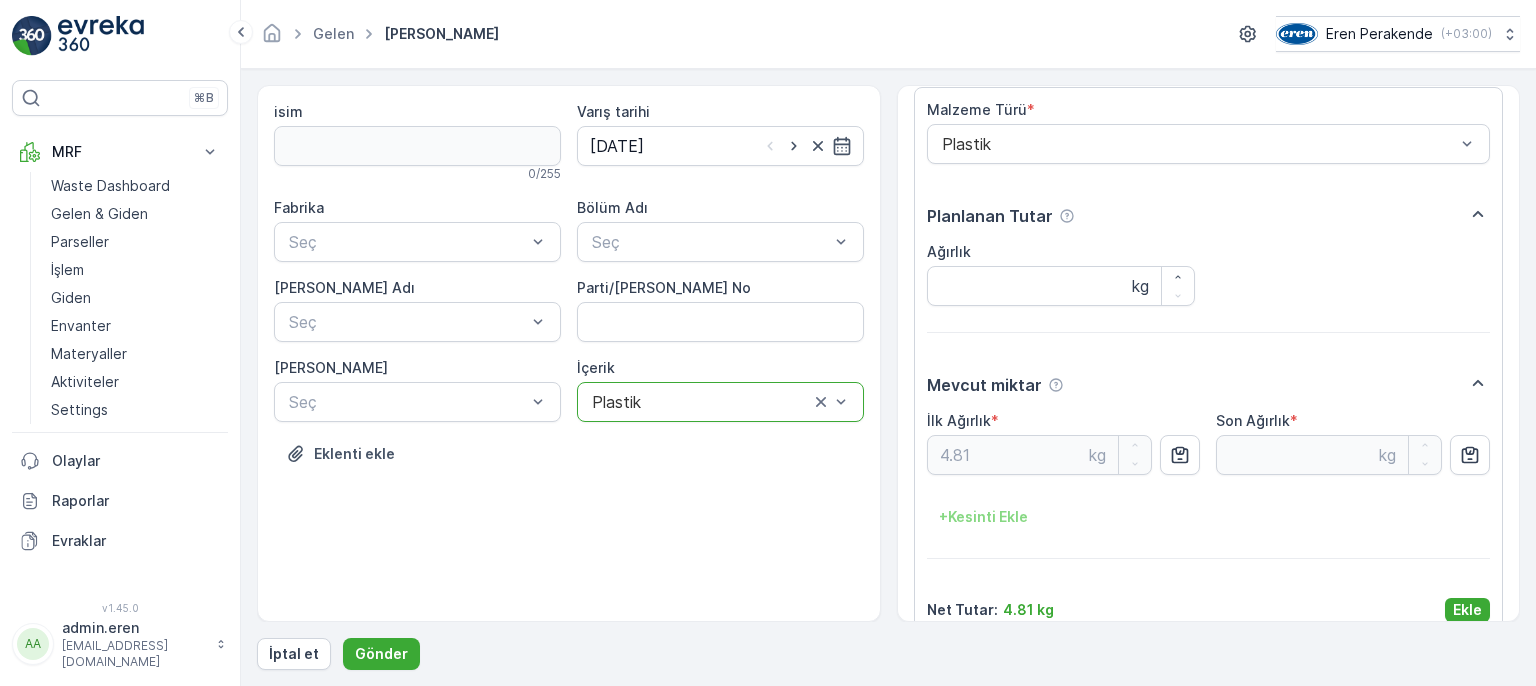 scroll, scrollTop: 84, scrollLeft: 0, axis: vertical 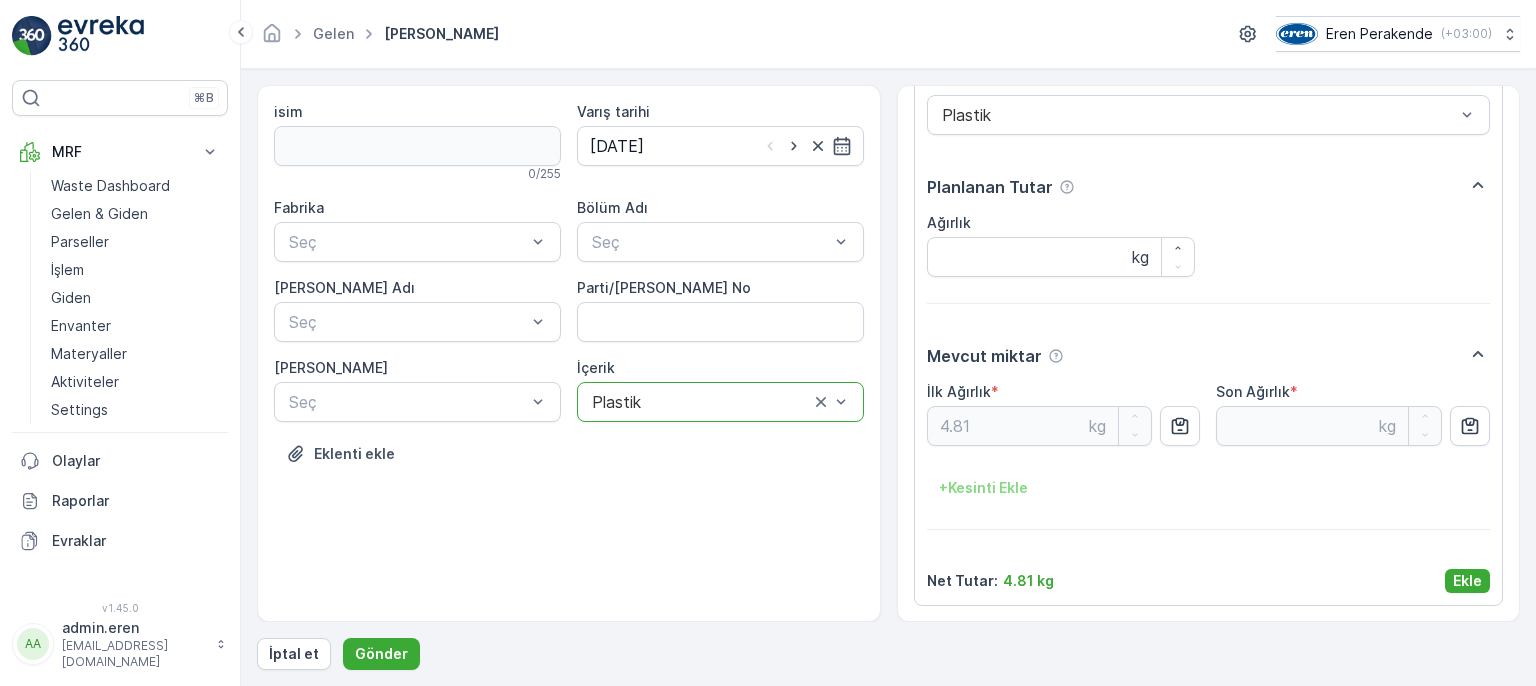 drag, startPoint x: 1460, startPoint y: 575, endPoint x: 1380, endPoint y: 576, distance: 80.00625 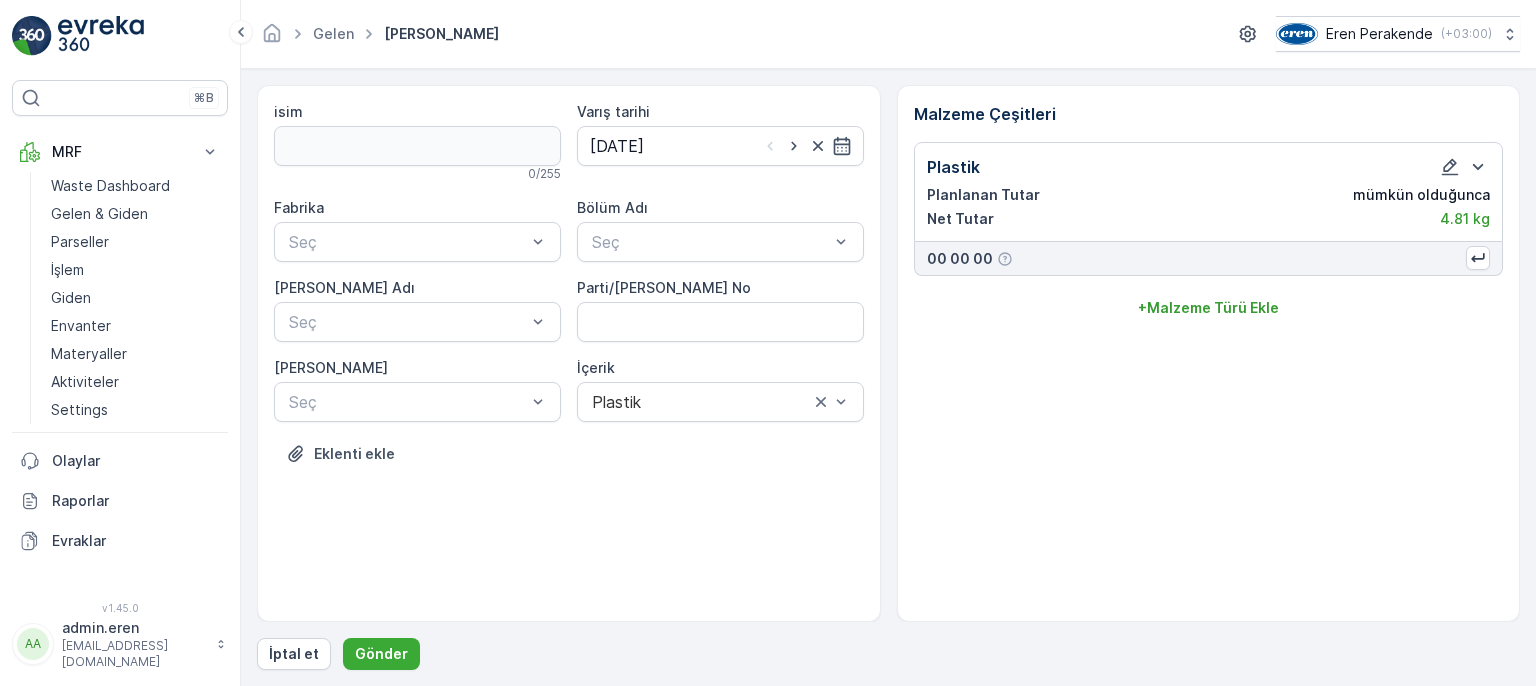 scroll, scrollTop: 0, scrollLeft: 0, axis: both 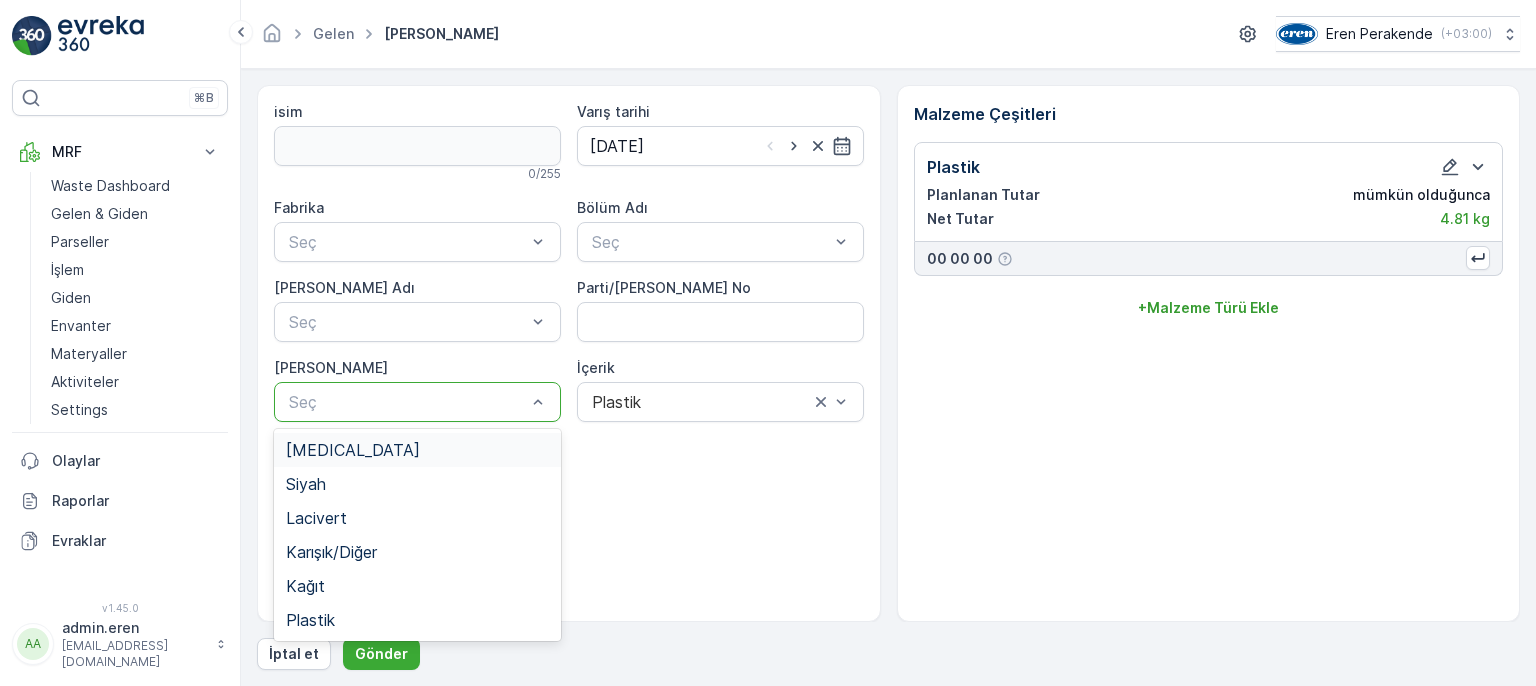 click at bounding box center [407, 402] 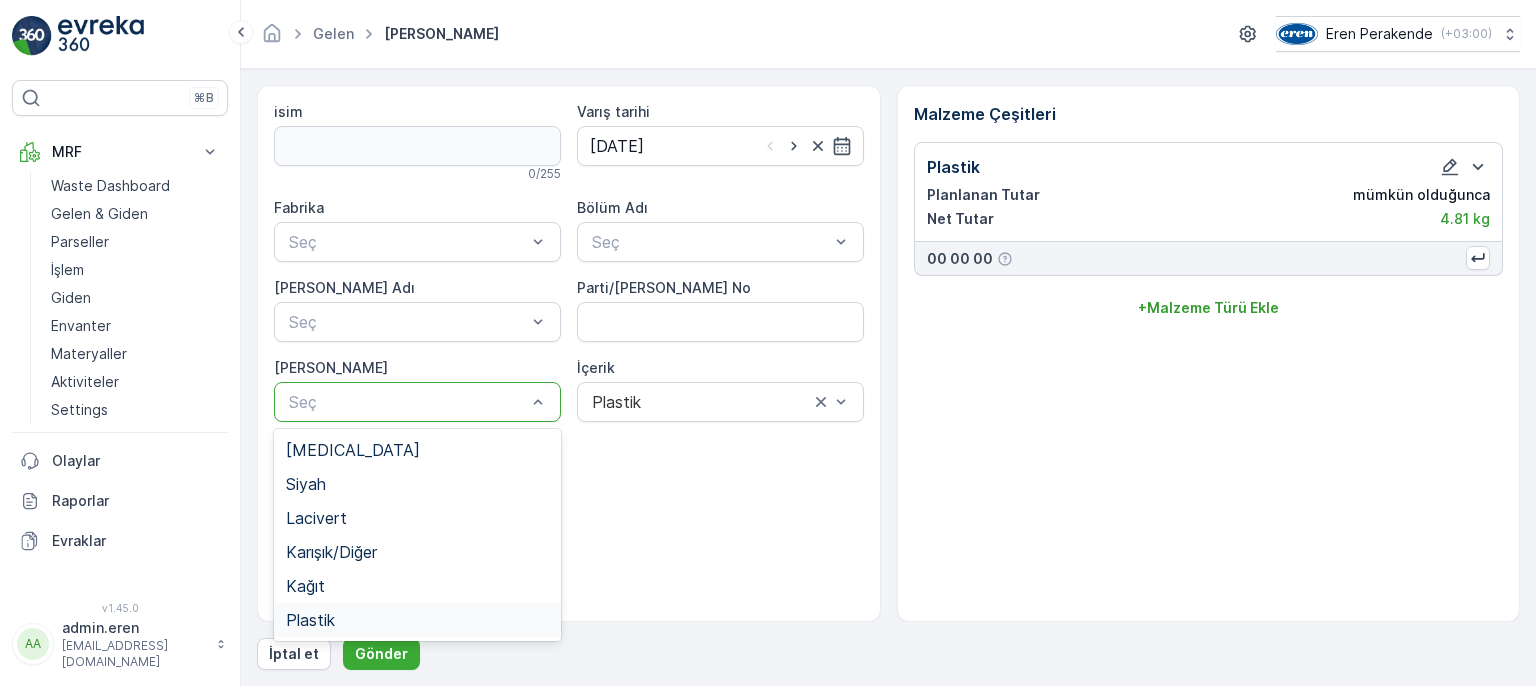 click on "Plastik" at bounding box center (417, 620) 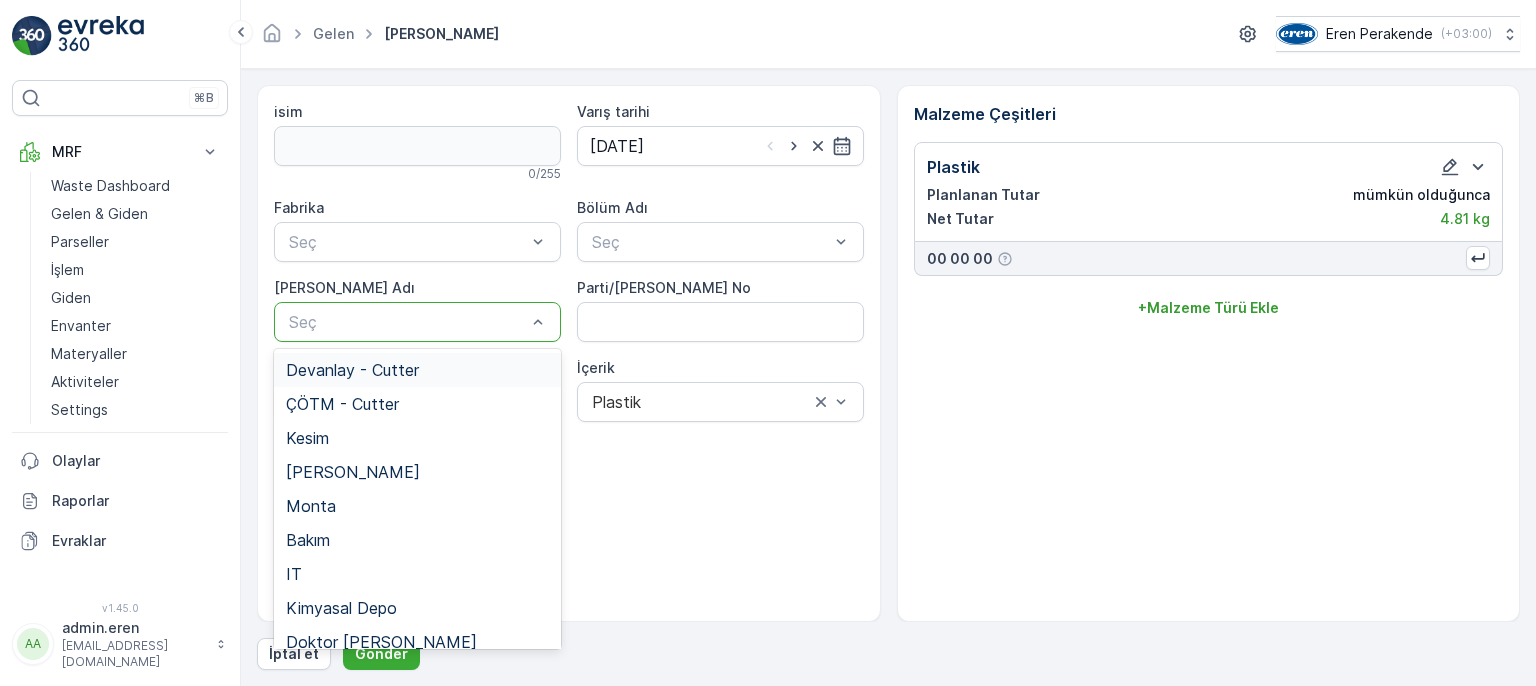 click on "Seç" at bounding box center [417, 322] 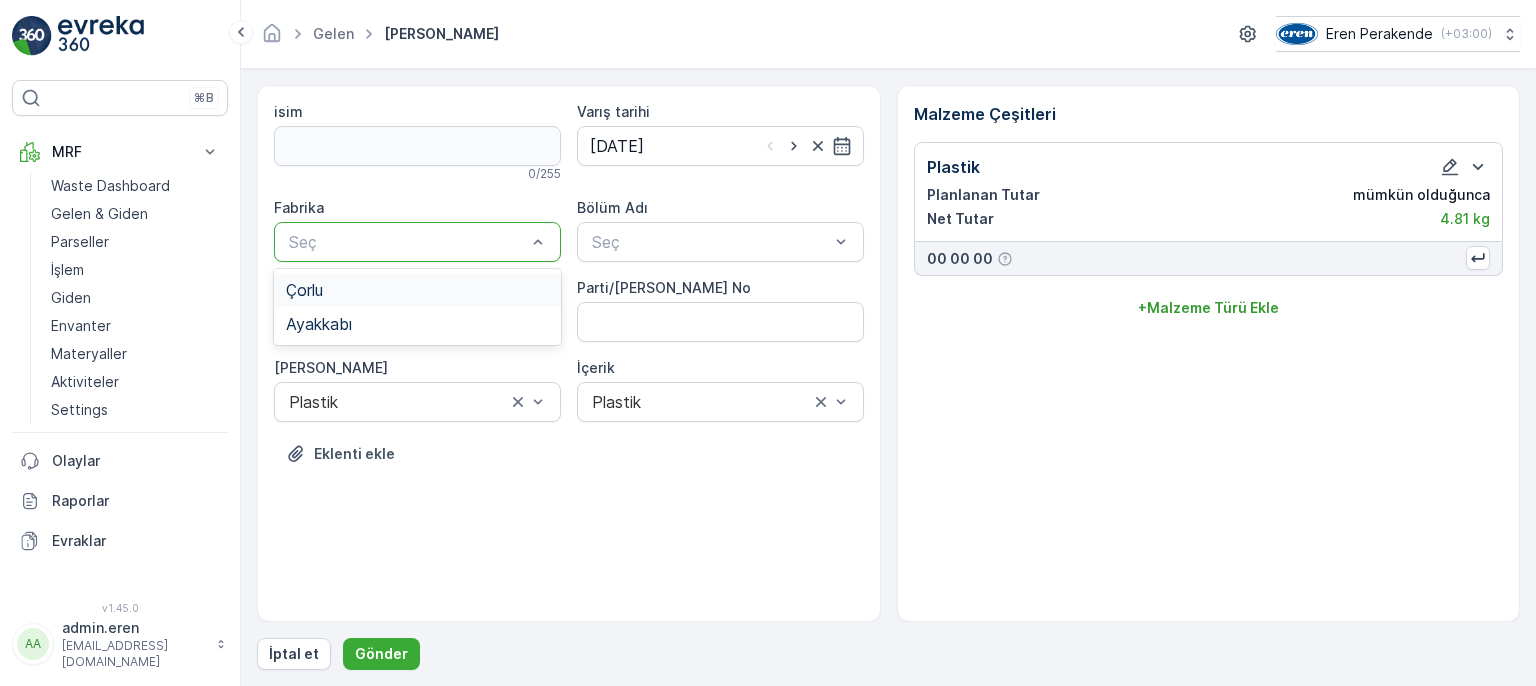 click at bounding box center (407, 242) 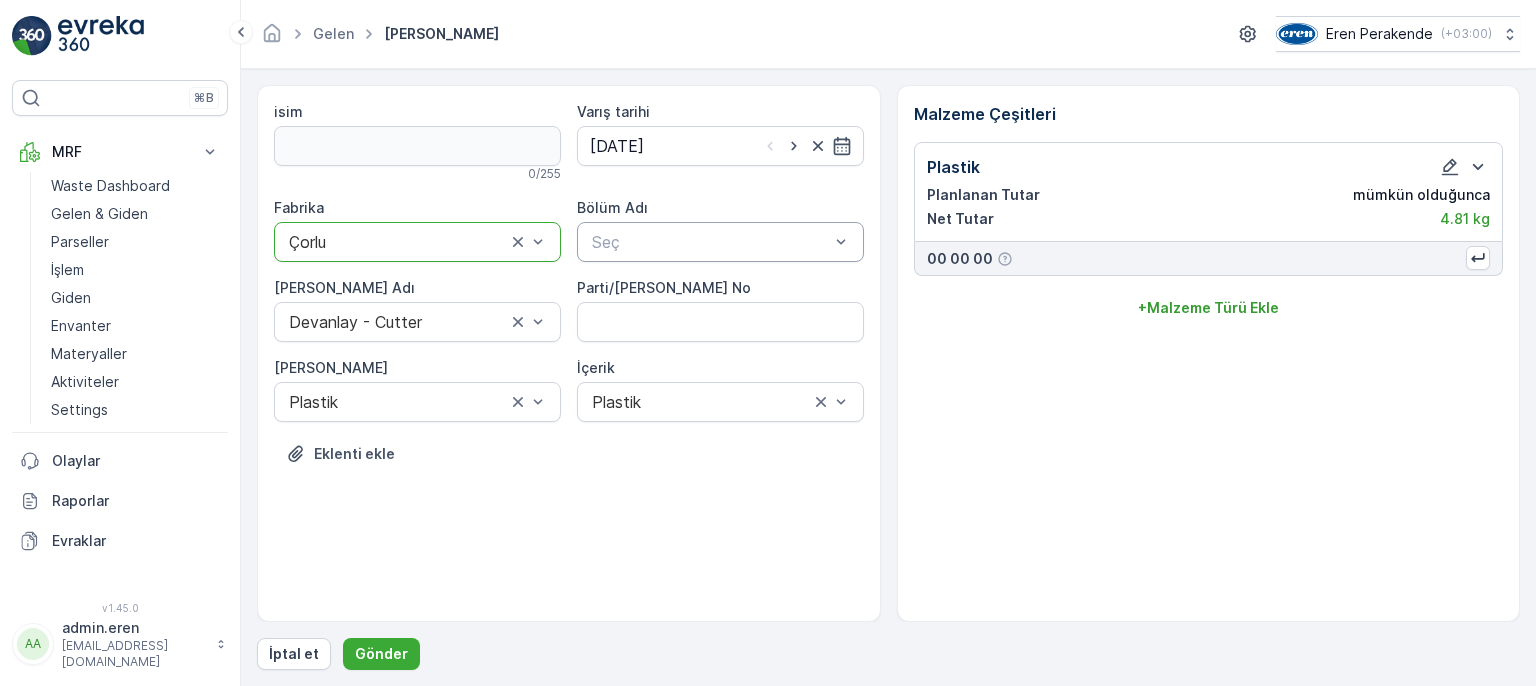 drag, startPoint x: 592, startPoint y: 226, endPoint x: 596, endPoint y: 238, distance: 12.649111 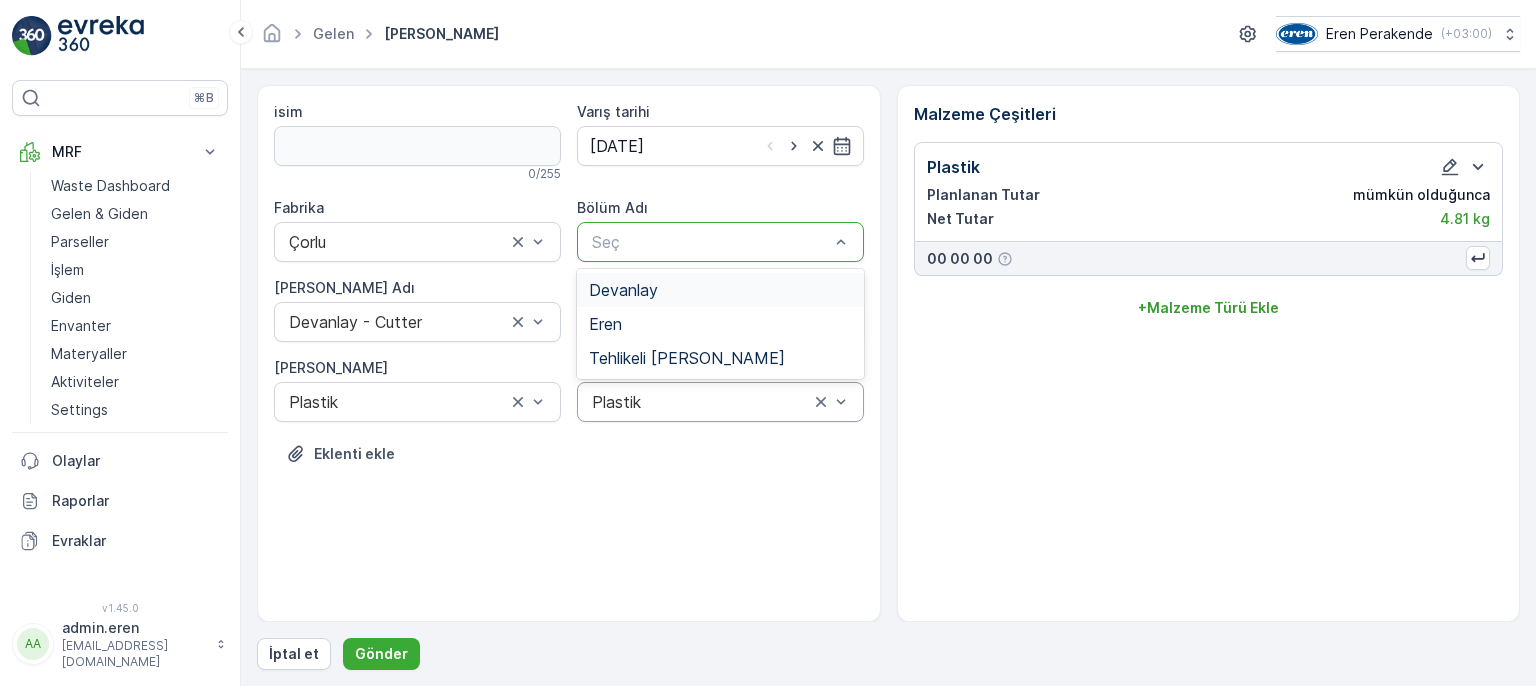 drag, startPoint x: 622, startPoint y: 287, endPoint x: 719, endPoint y: 385, distance: 137.88763 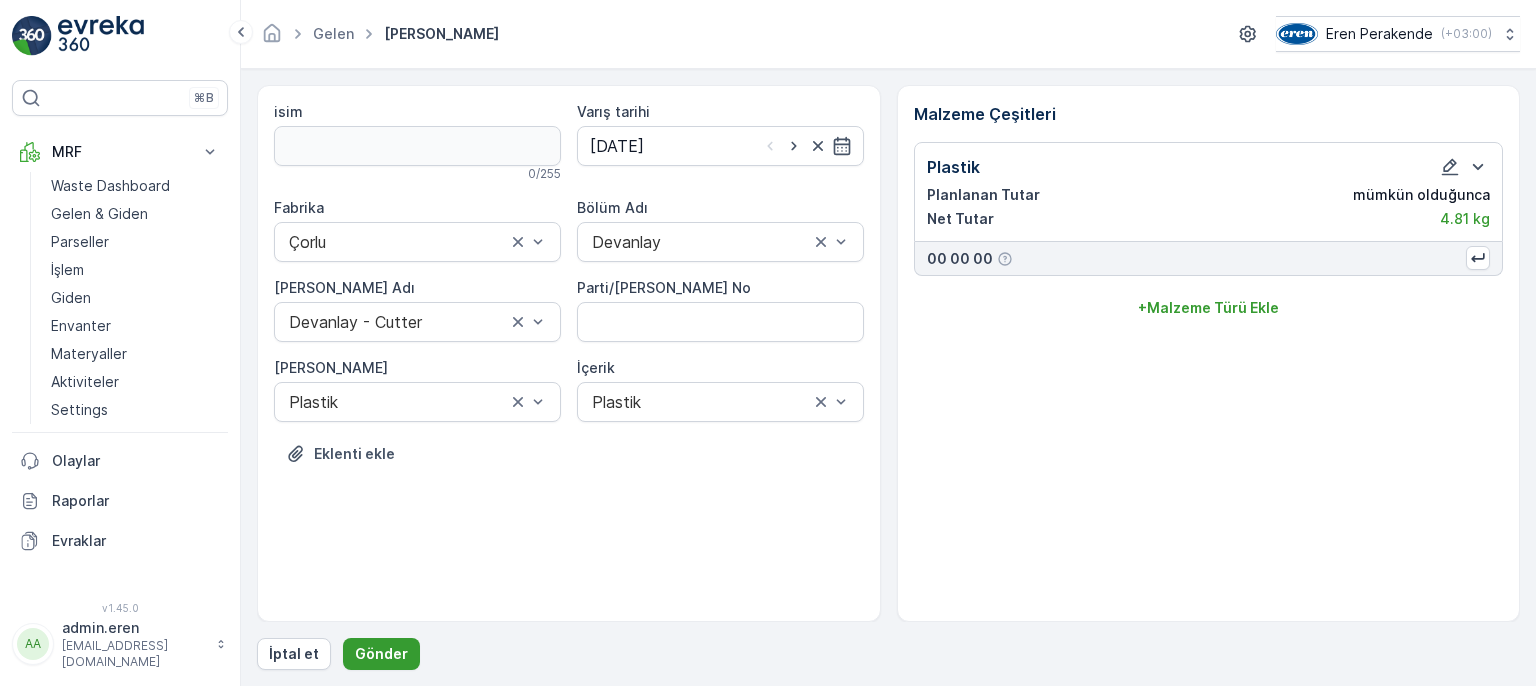 click on "Gönder" at bounding box center (381, 654) 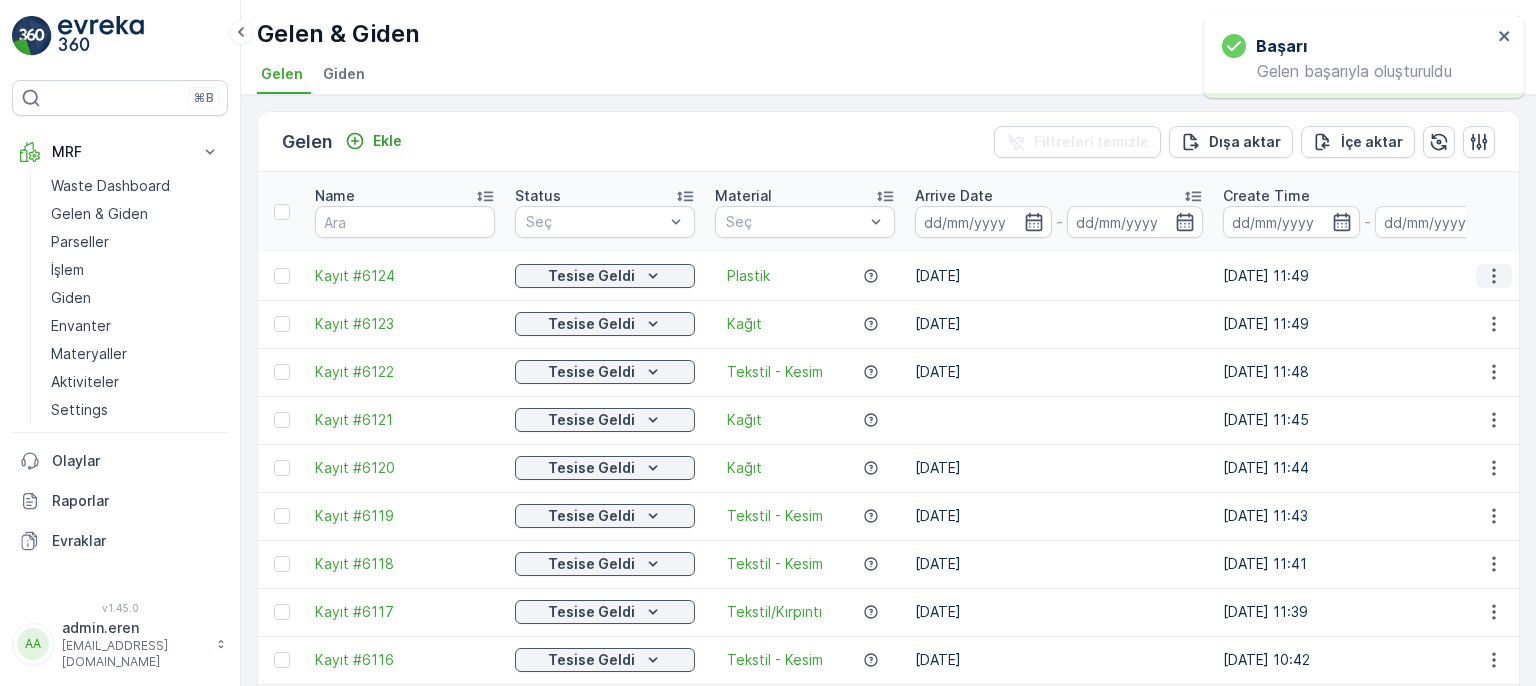 click 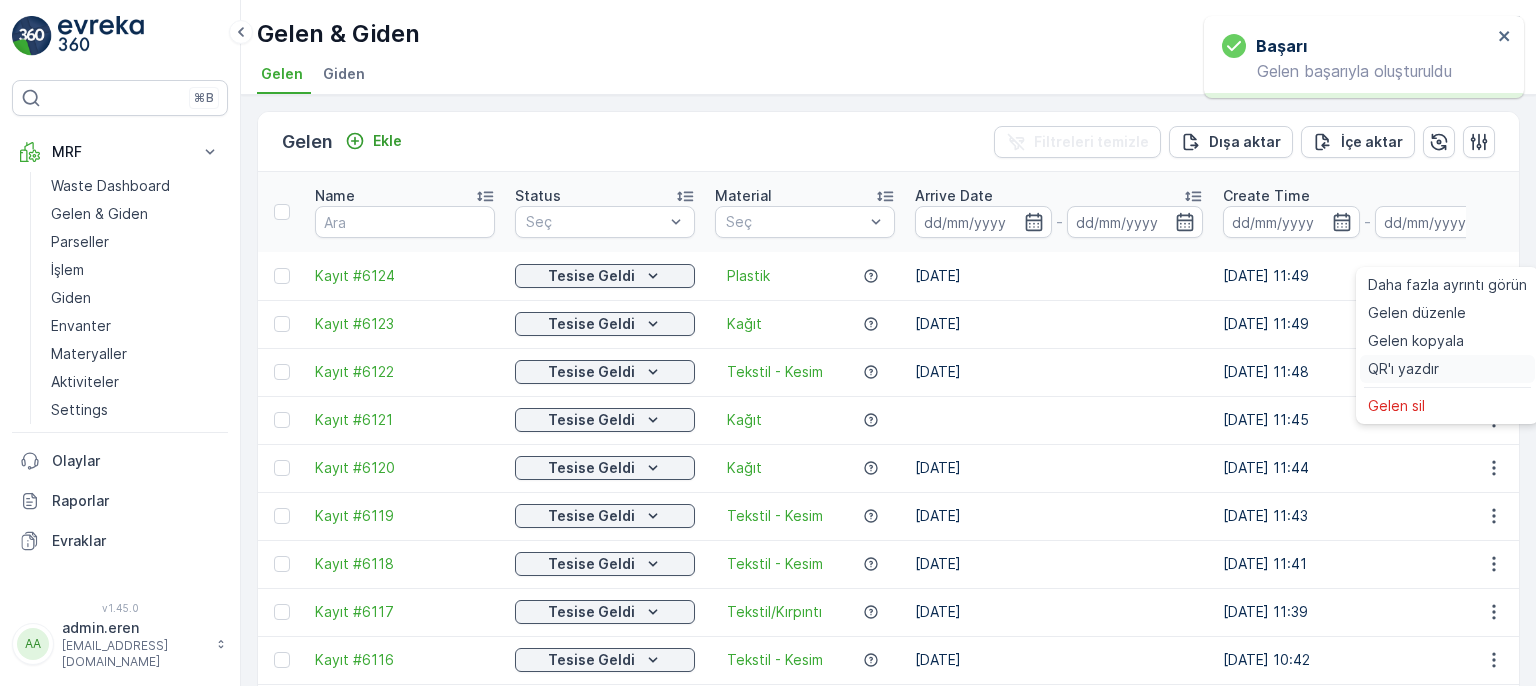 click on "QR'ı yazdır" at bounding box center [1403, 369] 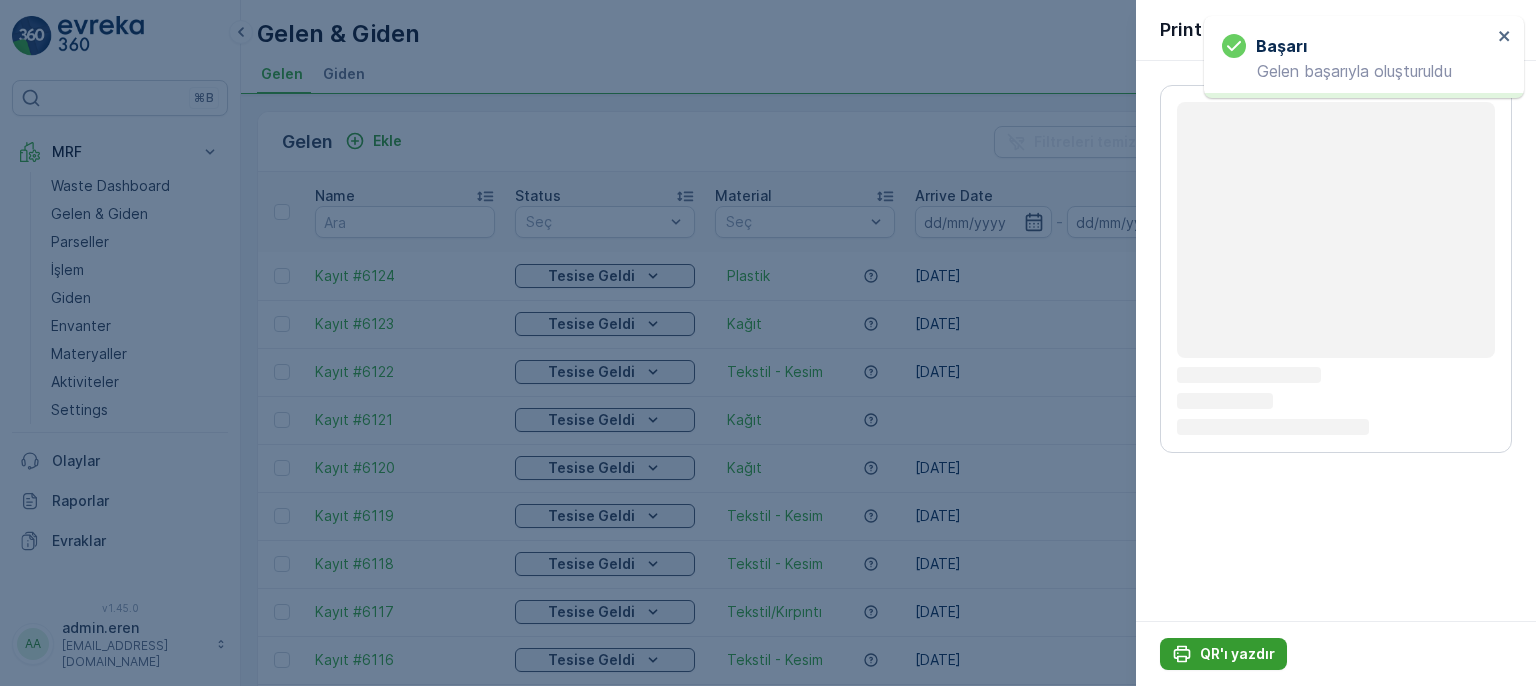 click on "QR'ı yazdır" at bounding box center [1223, 654] 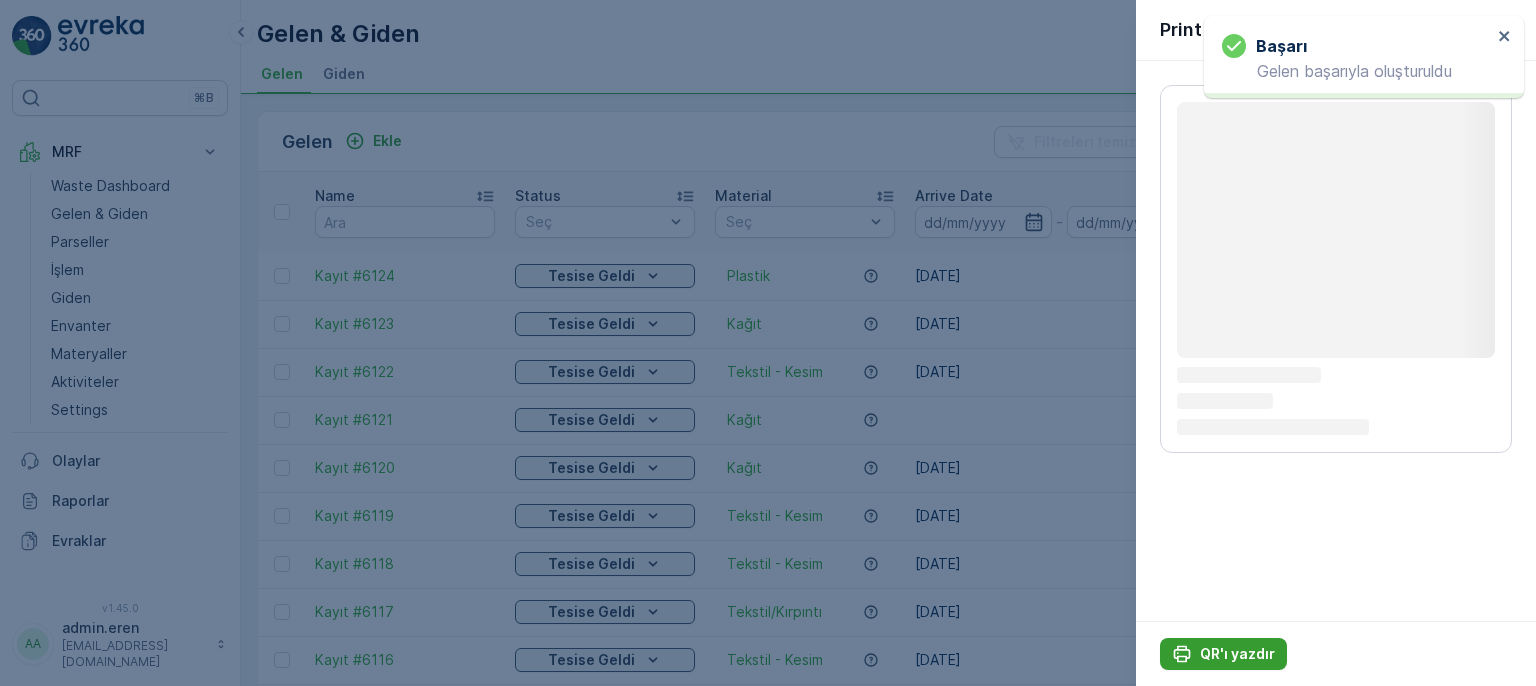 click 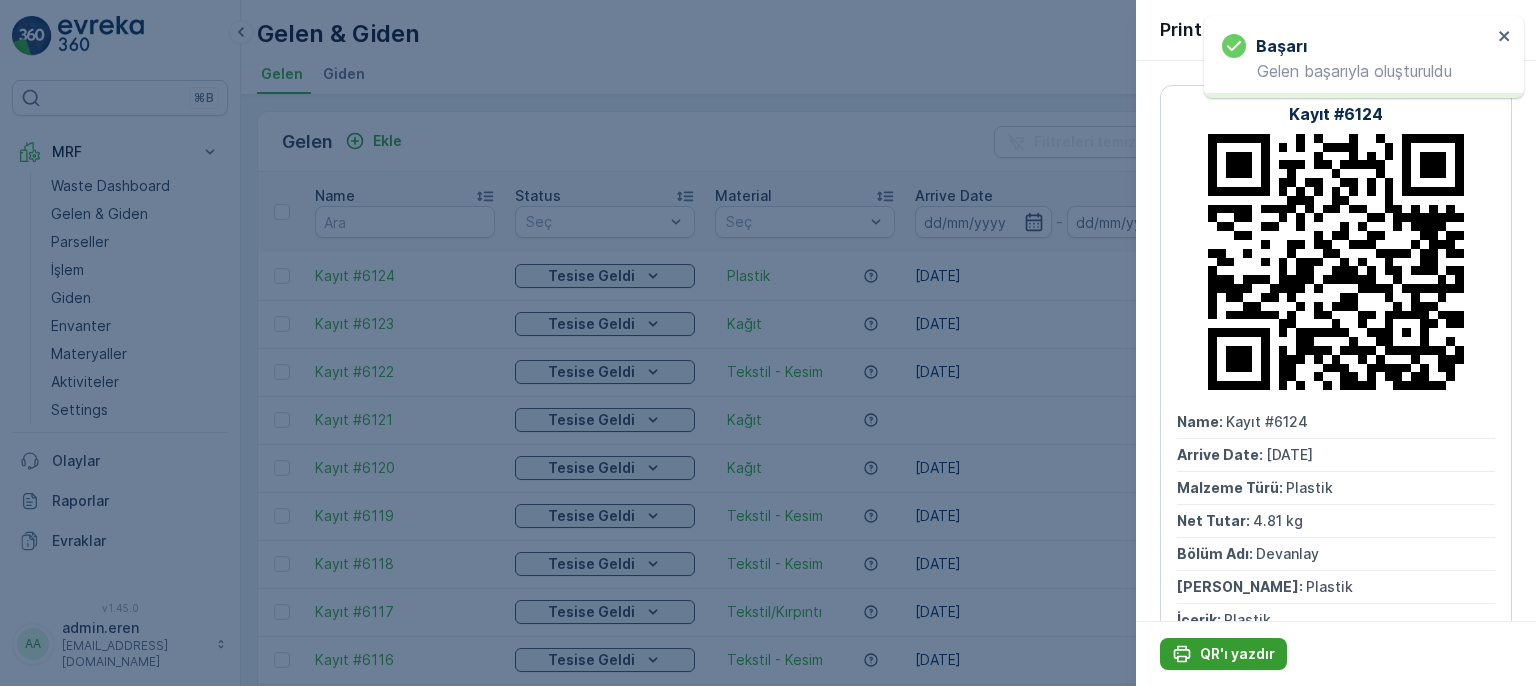 click 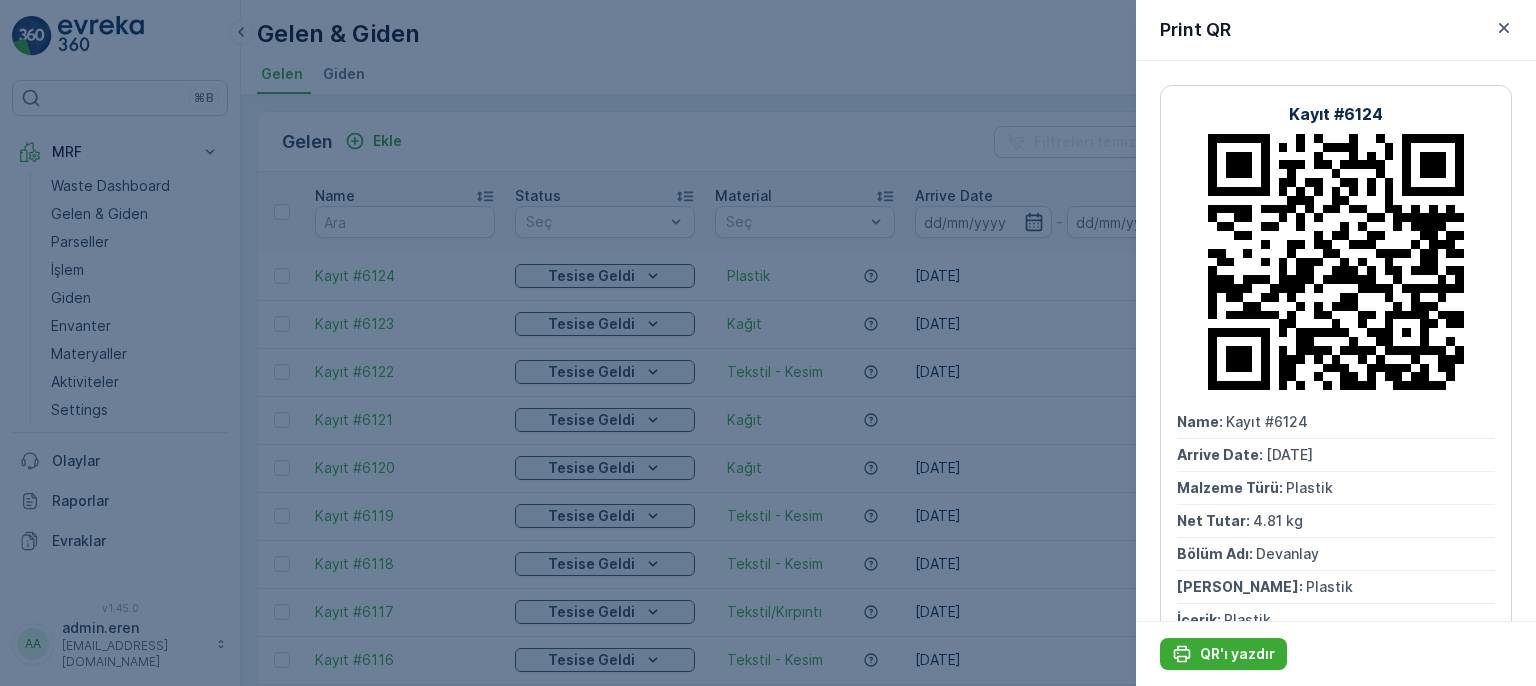 drag, startPoint x: 1188, startPoint y: 660, endPoint x: 753, endPoint y: 100, distance: 709.10156 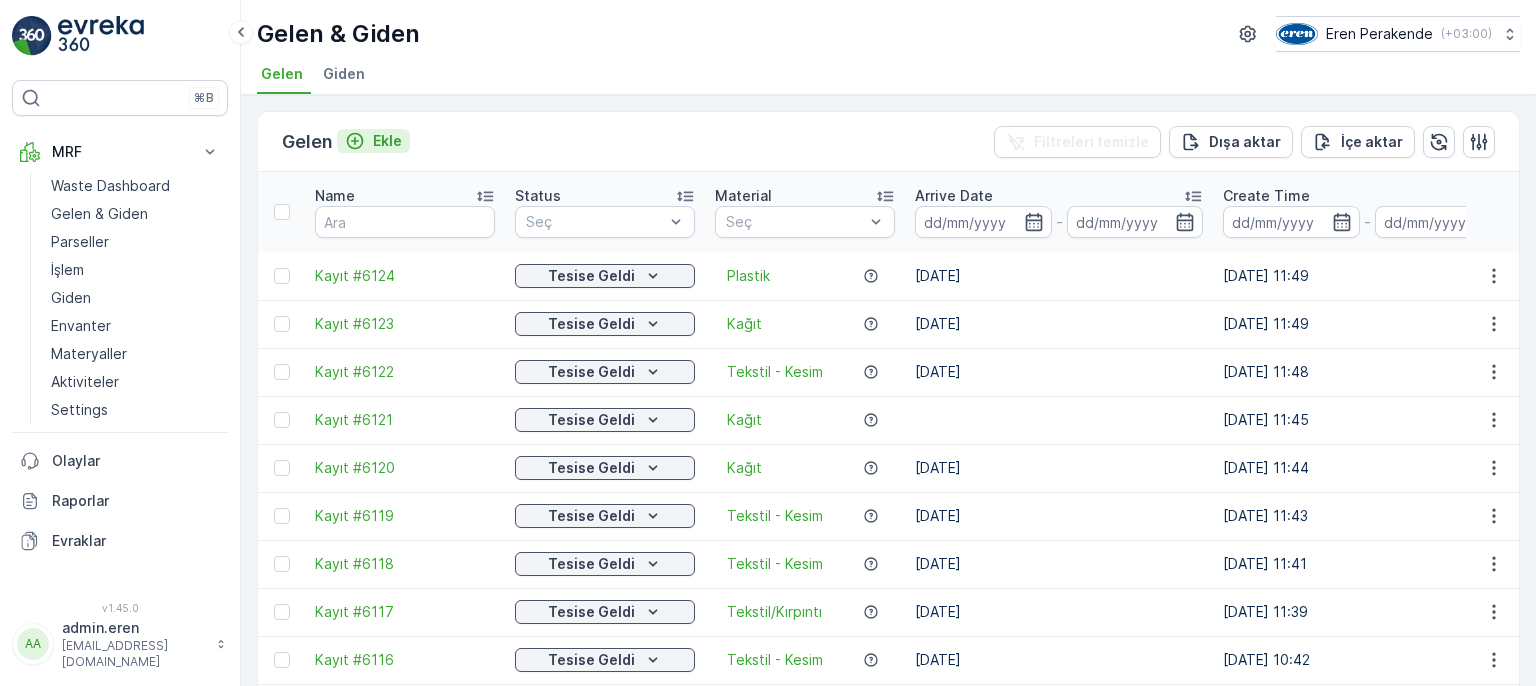 click on "Ekle" at bounding box center (387, 141) 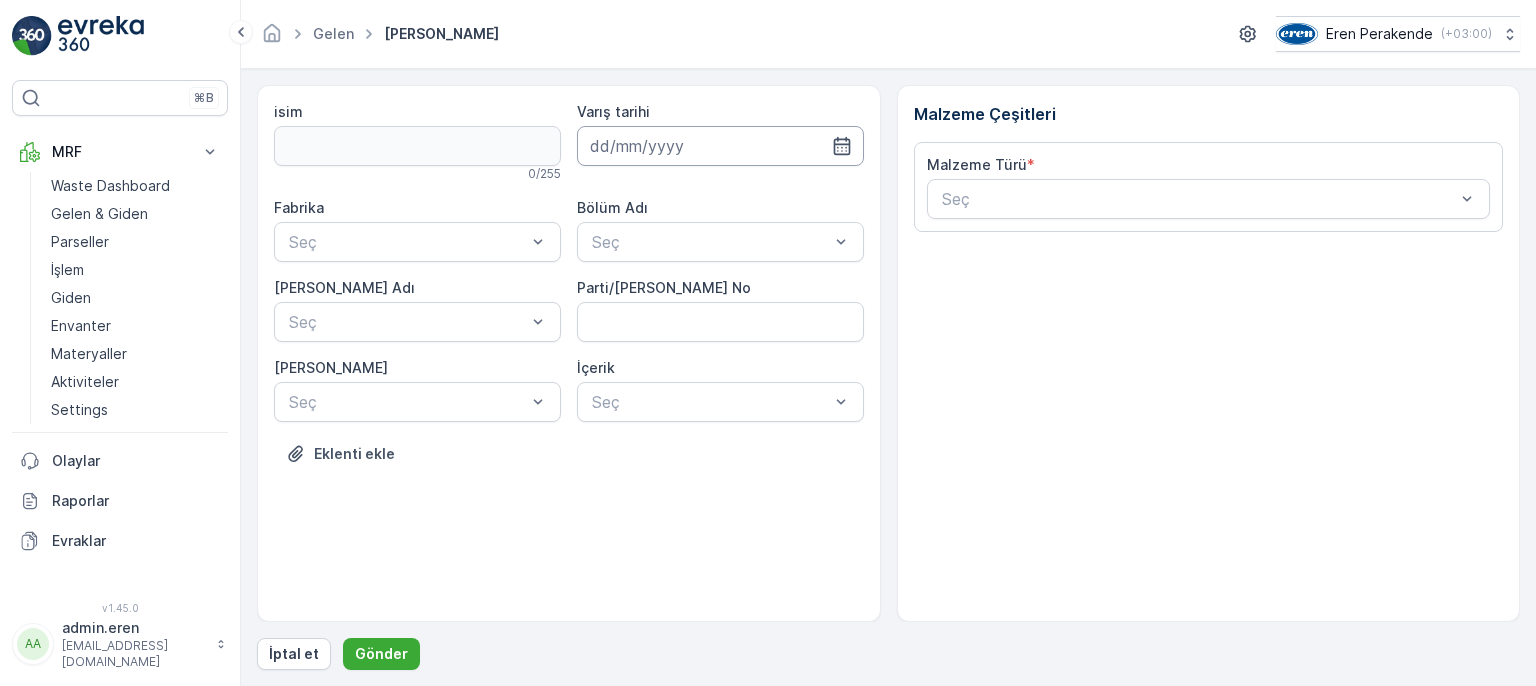 click at bounding box center [720, 146] 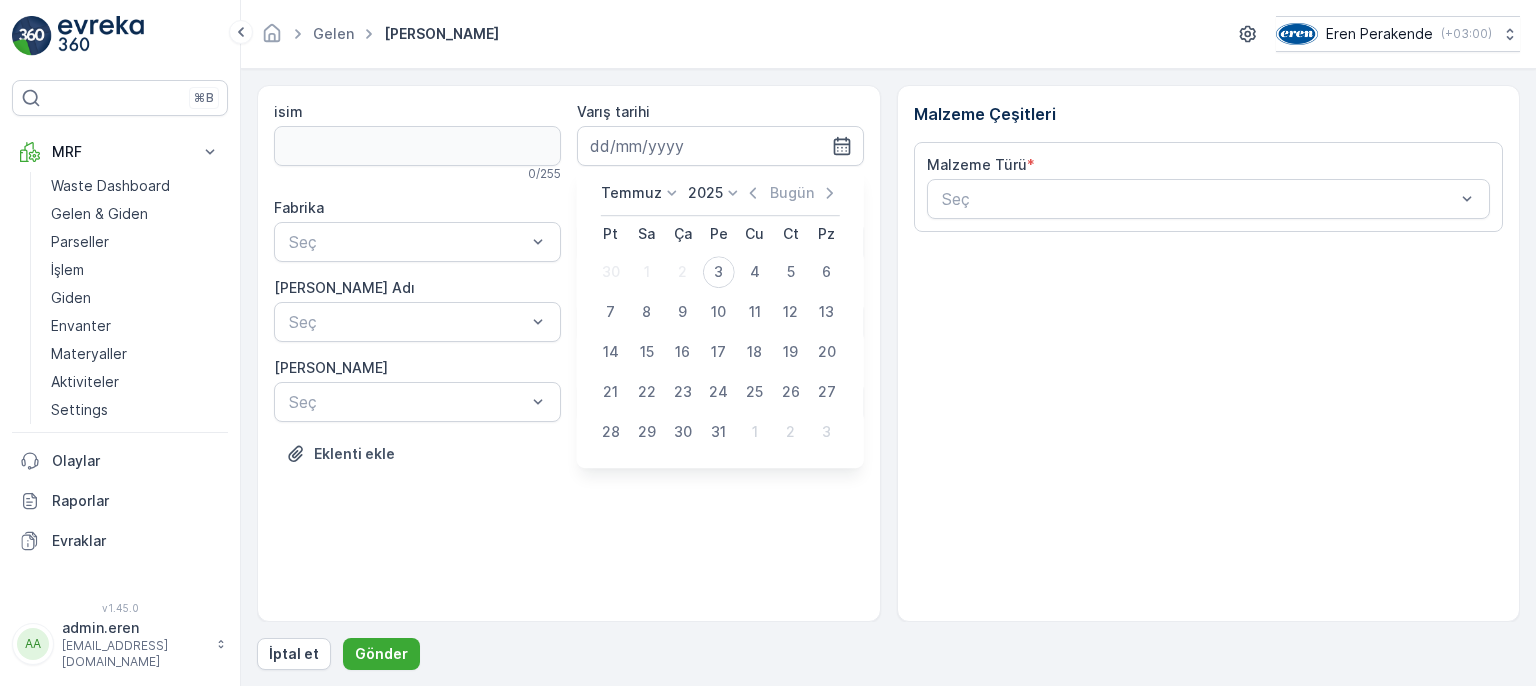 drag, startPoint x: 724, startPoint y: 268, endPoint x: 717, endPoint y: 313, distance: 45.54119 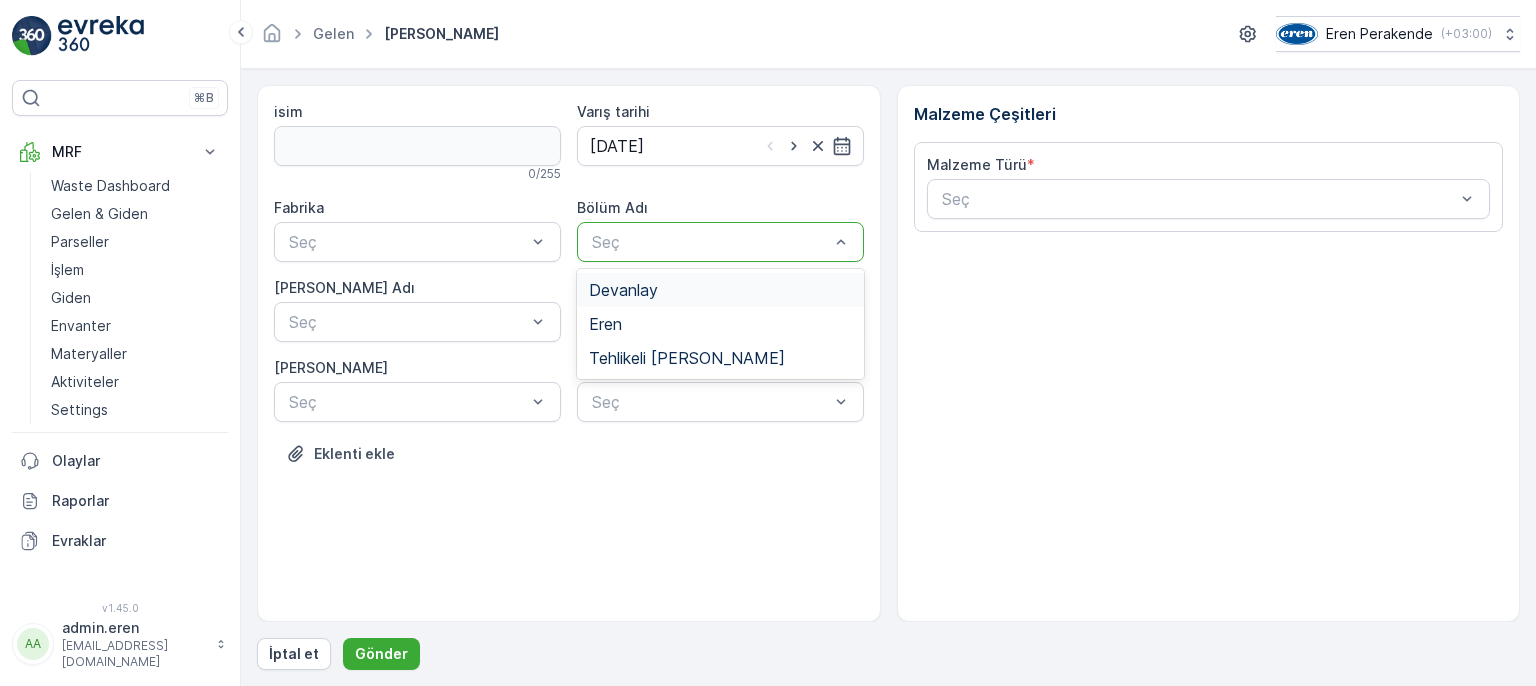 drag, startPoint x: 692, startPoint y: 236, endPoint x: 693, endPoint y: 295, distance: 59.008472 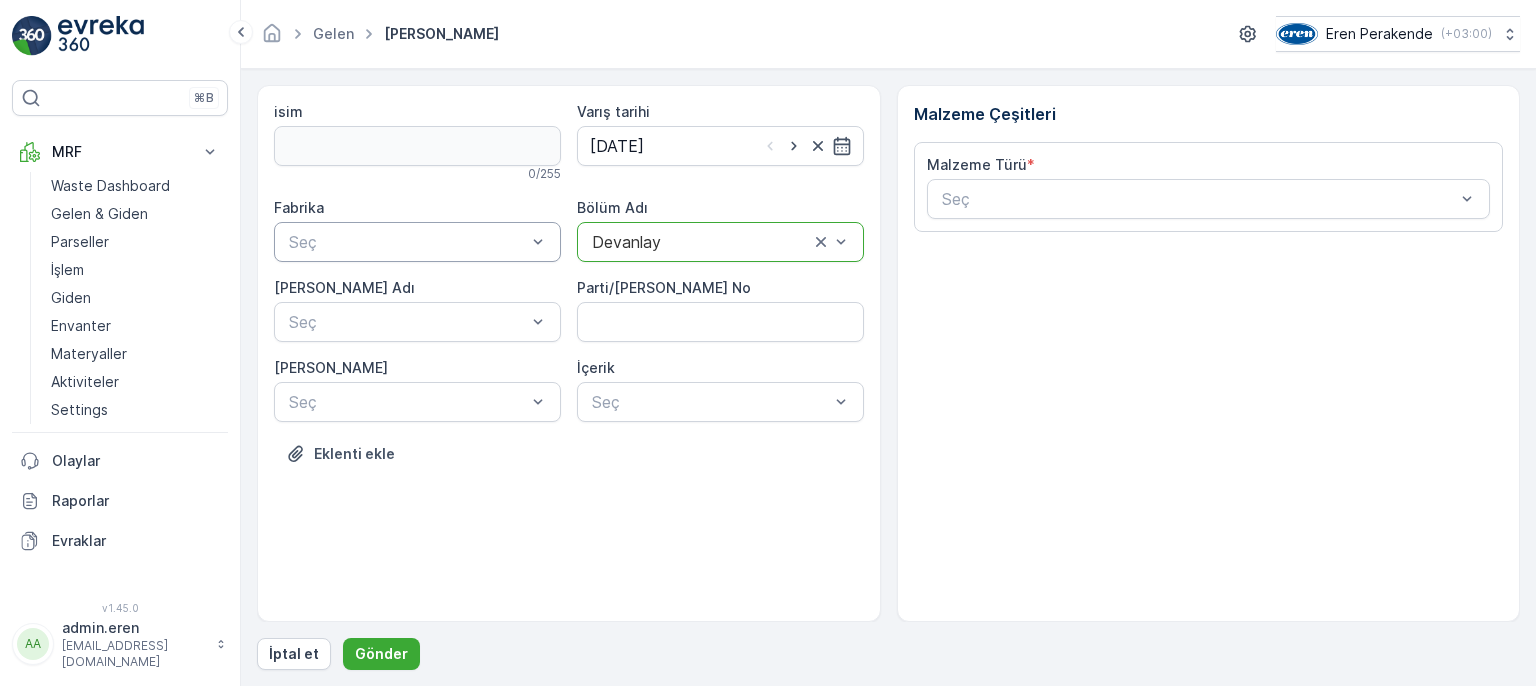 click on "Seç" at bounding box center (417, 242) 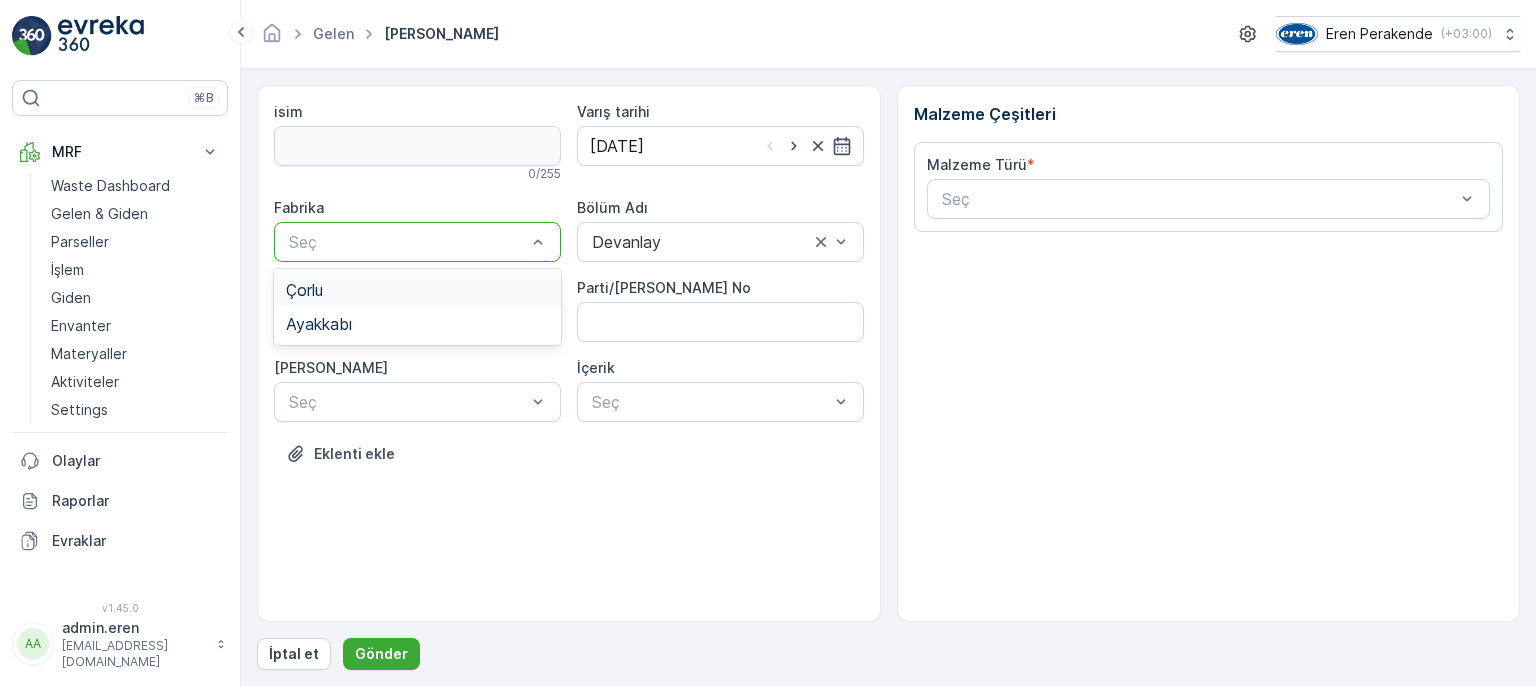 click on "Çorlu" at bounding box center [417, 290] 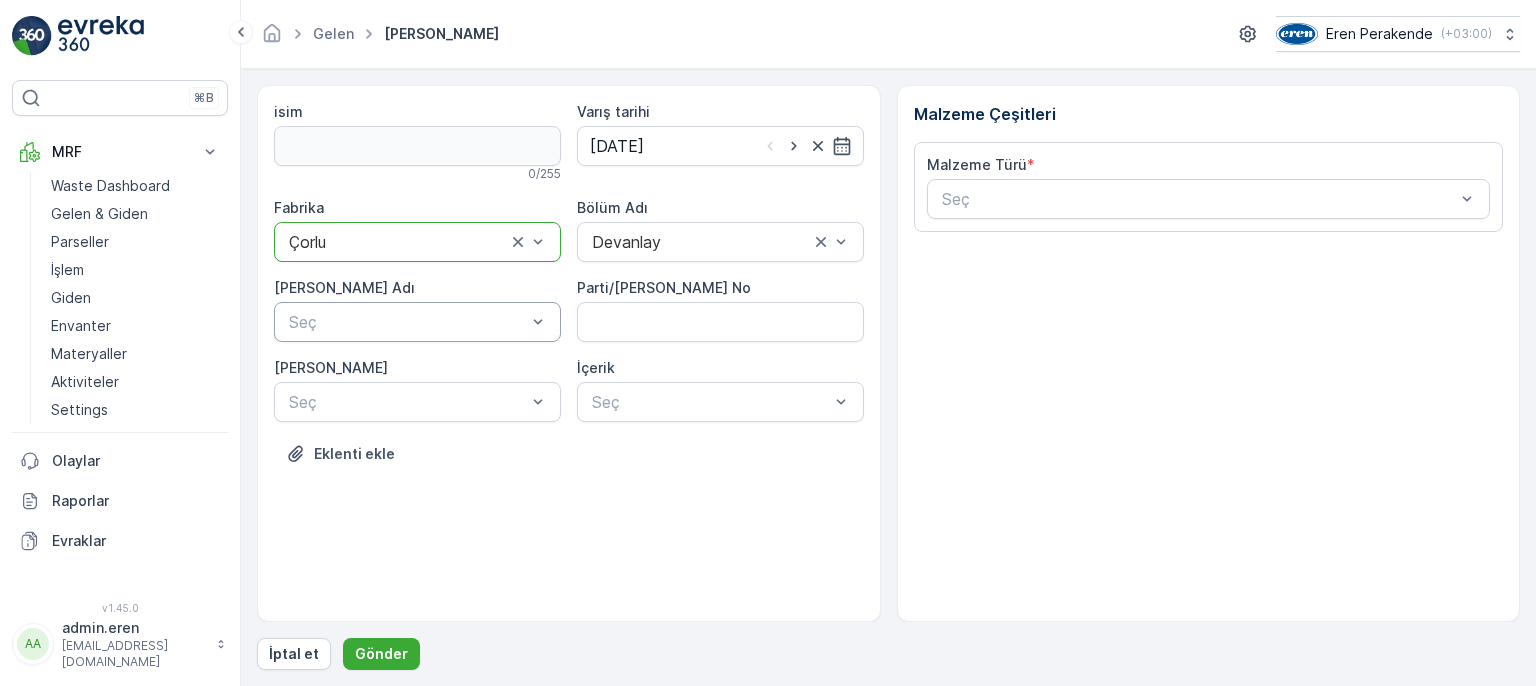 click at bounding box center [407, 322] 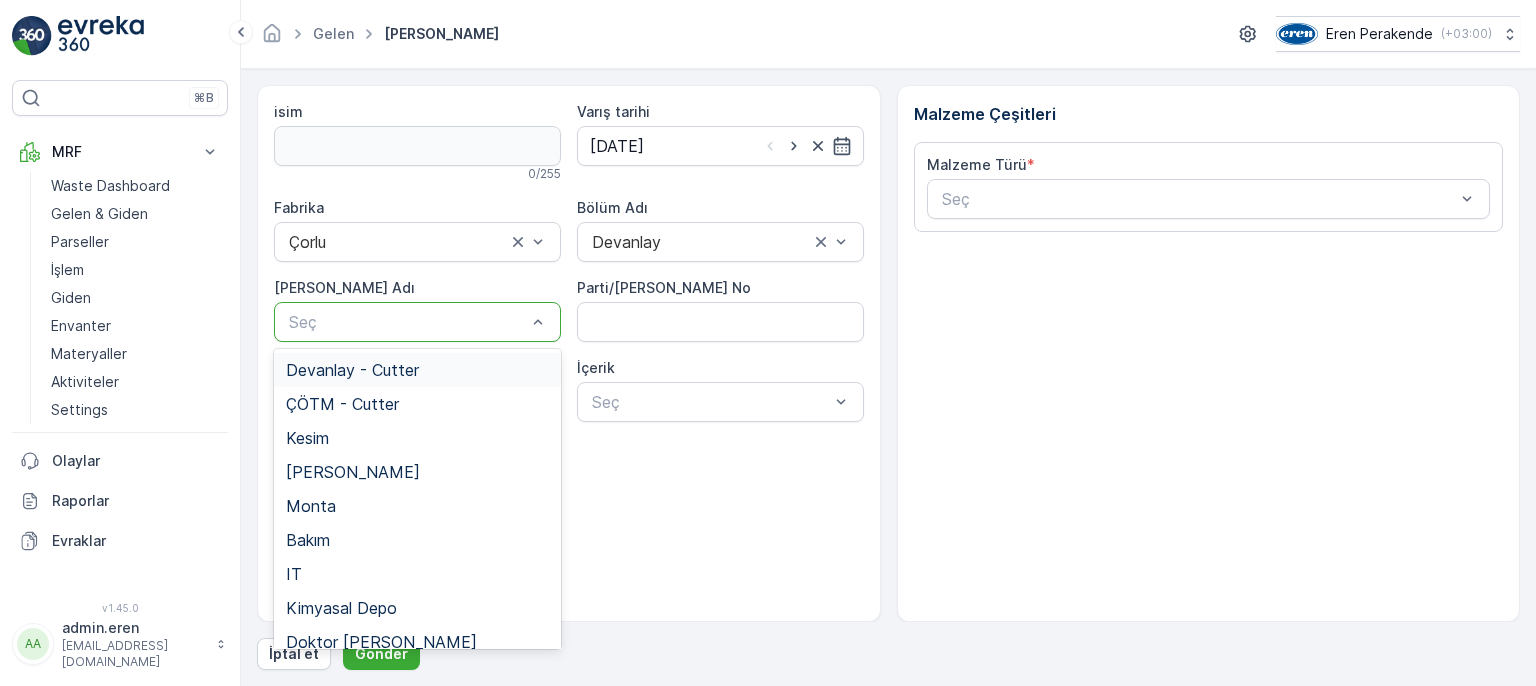 click on "Devanlay  - Cutter" at bounding box center (417, 370) 